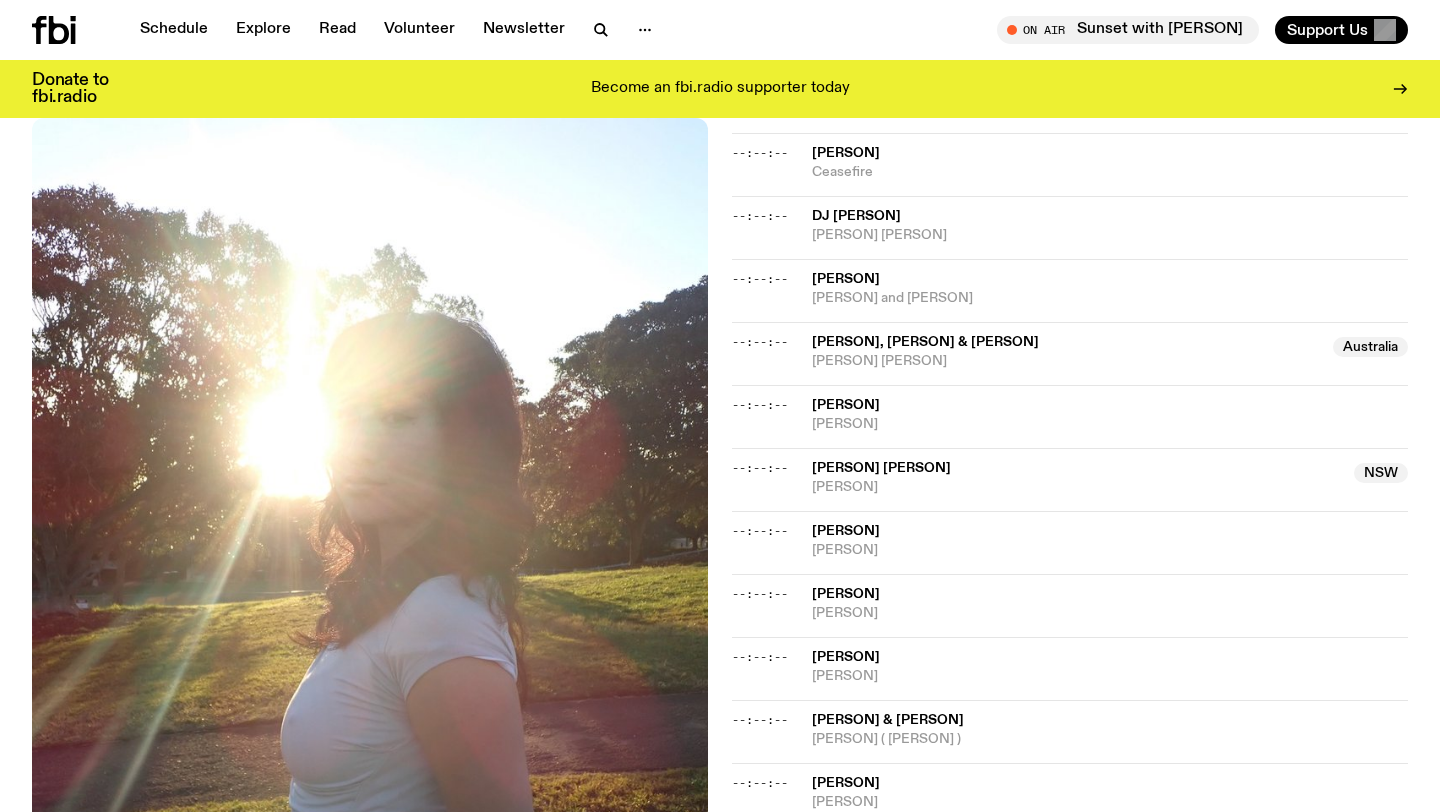 scroll, scrollTop: 1339, scrollLeft: 0, axis: vertical 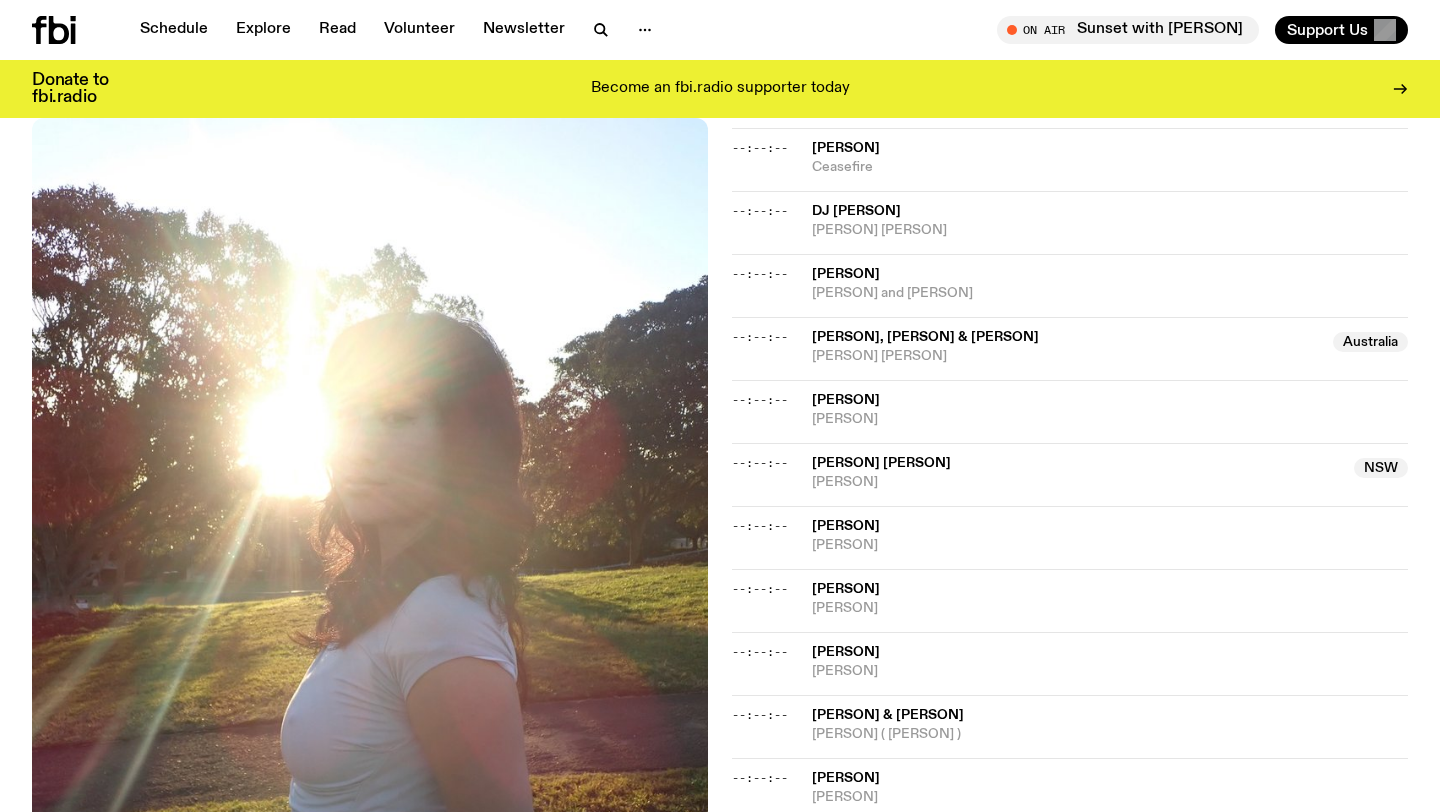 click on "--:--:--" at bounding box center [772, 274] 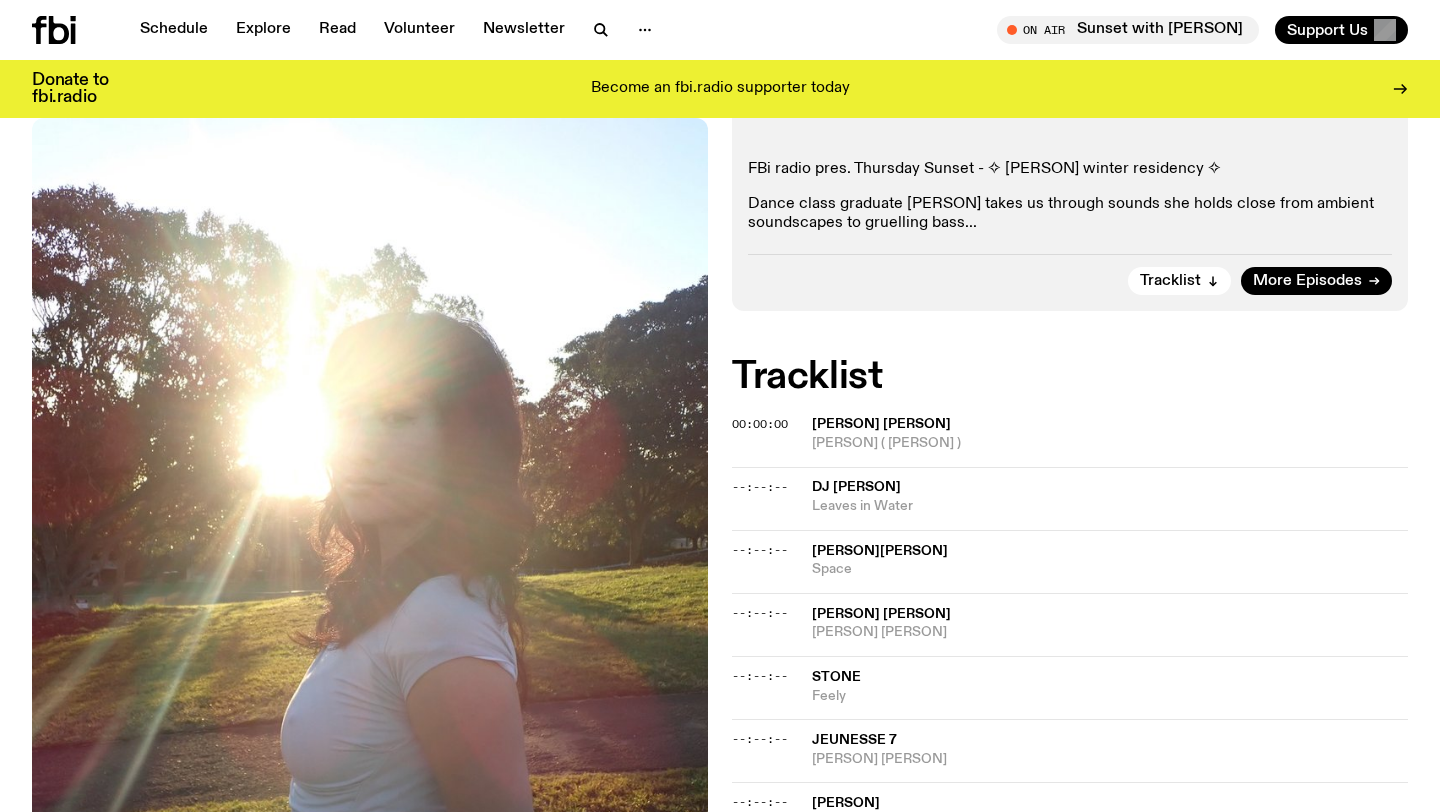 scroll, scrollTop: 368, scrollLeft: 0, axis: vertical 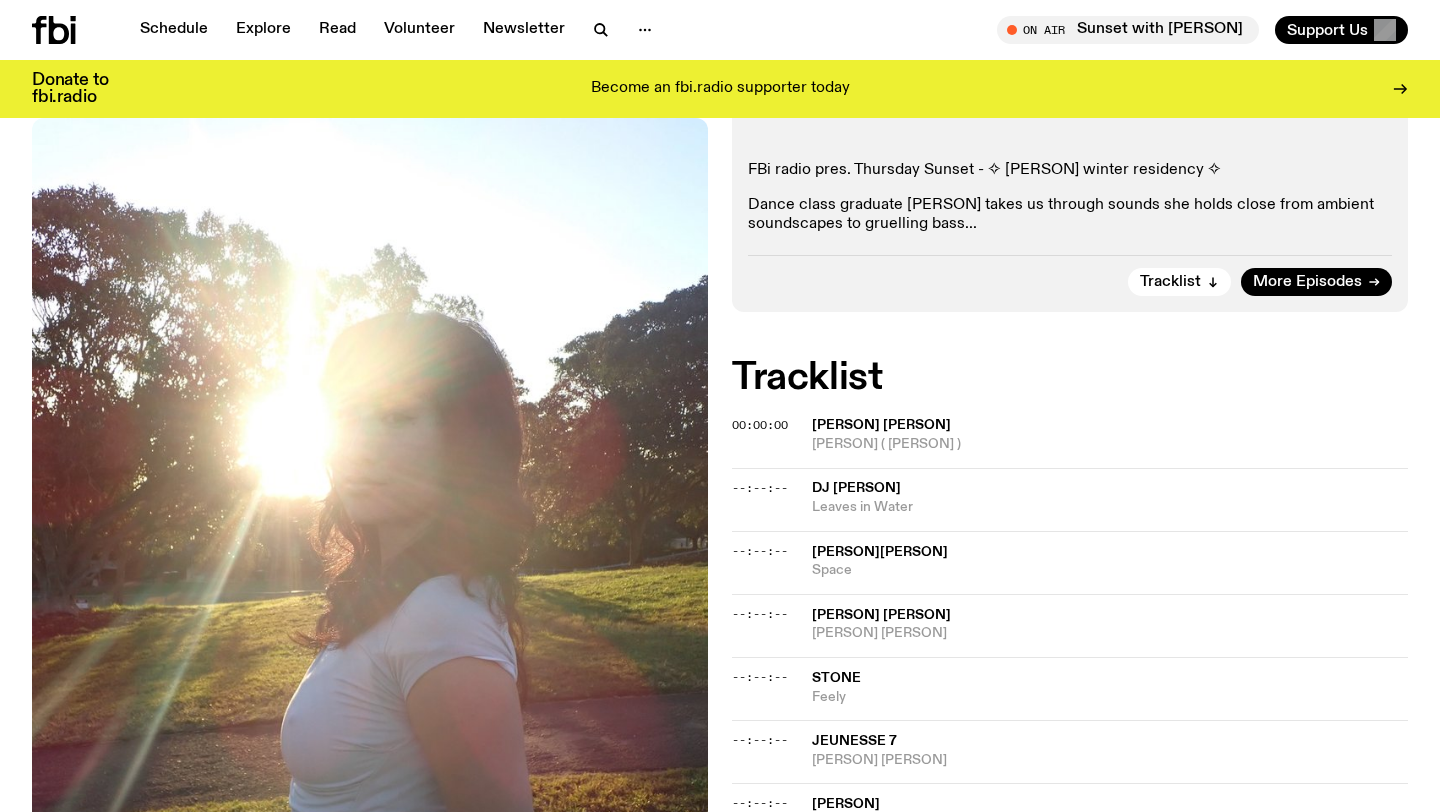 click on "Aired on  07.08.25 , 6:00pm DJ Mix FBi radio pres. Thursday Sunset - ✧ alilia winter residency ✧ Dance class graduate alilia takes us through sounds she holds close from ambient soundscapes to gruelling bass... Tracklist More Episodes Tracklist 00:00:00 King Softy Gen Comp (Extra Ambi Version) --:--:-- DJ Birdbath Leaves in Water --:--:-- joeyjoey Space --:--:-- Toma Kami Astoria LCL --:--:-- Stone Feely --:--:-- Jeunesse 7 Granular Canular --:--:-- Fishmans Long Season --:--:-- Stone Tiny 00:00:40 jmoy Euris --:--:-- Bladee RED CROSS --:--:-- Hevlaran Converse --:--:-- Ortensio Ceasefire --:--:-- DJ ojo Tongue Tied --:--:-- fakemink Music and Me --:--:-- olè, twinlite & ali  Australia  feeble beings  Australia  --:--:-- jmoy Sentia --:--:-- Kaisei Kitada  NSW  Daises  NSW  --:--:-- Bluetech Shimmer --:--:-- Honeälome church sitter --:--:-- Ilya Semashkevich Millimetrik --:--:-- Pallida & Optide Confirmation Bias (Optide Remix) --:--:-- Ariet Takataki --:--:-- Client 03 Image Connector Demonstration" at bounding box center [720, 1166] 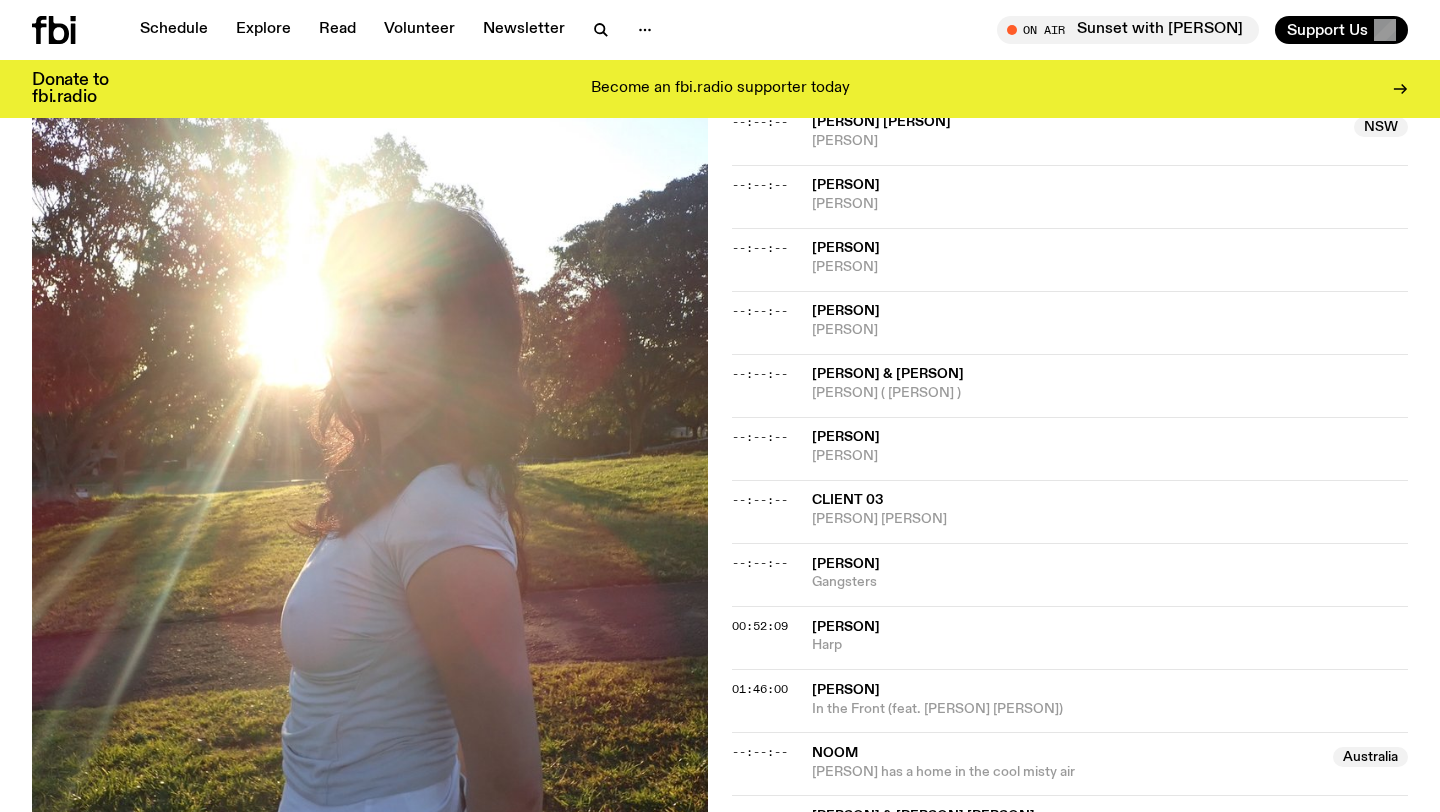 scroll, scrollTop: 1874, scrollLeft: 0, axis: vertical 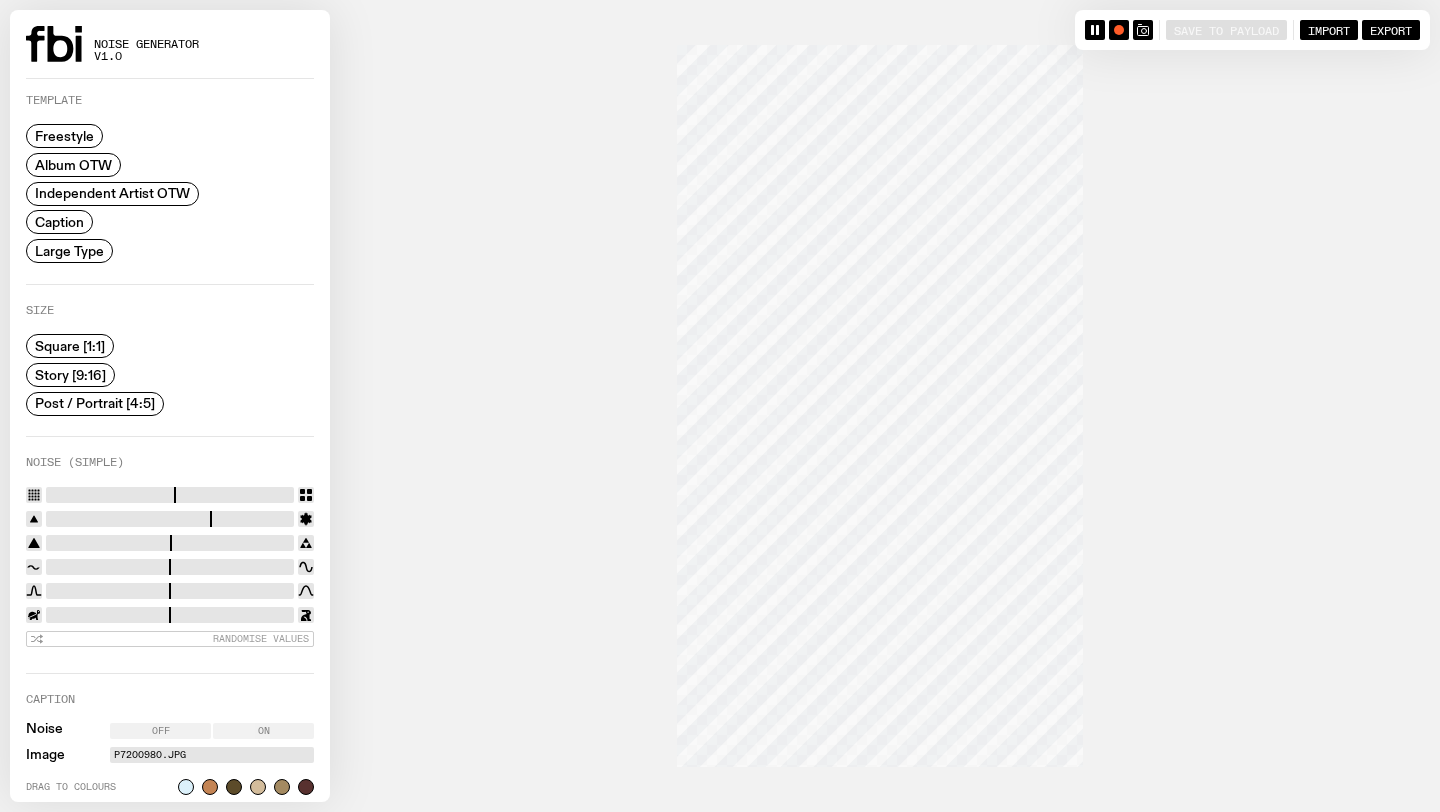 click on "Post / Portrait [4:5]" at bounding box center (95, 403) 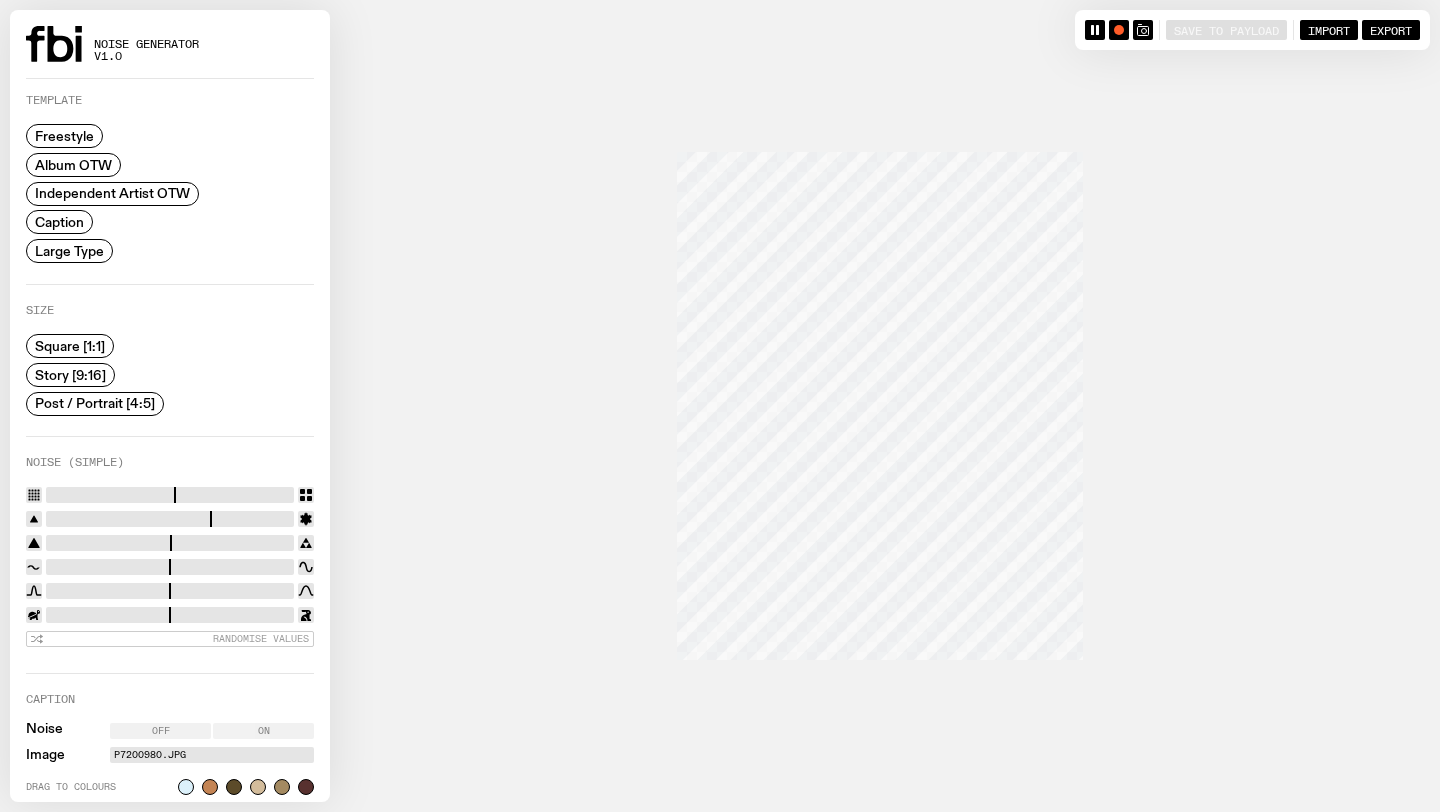 scroll, scrollTop: 290, scrollLeft: 0, axis: vertical 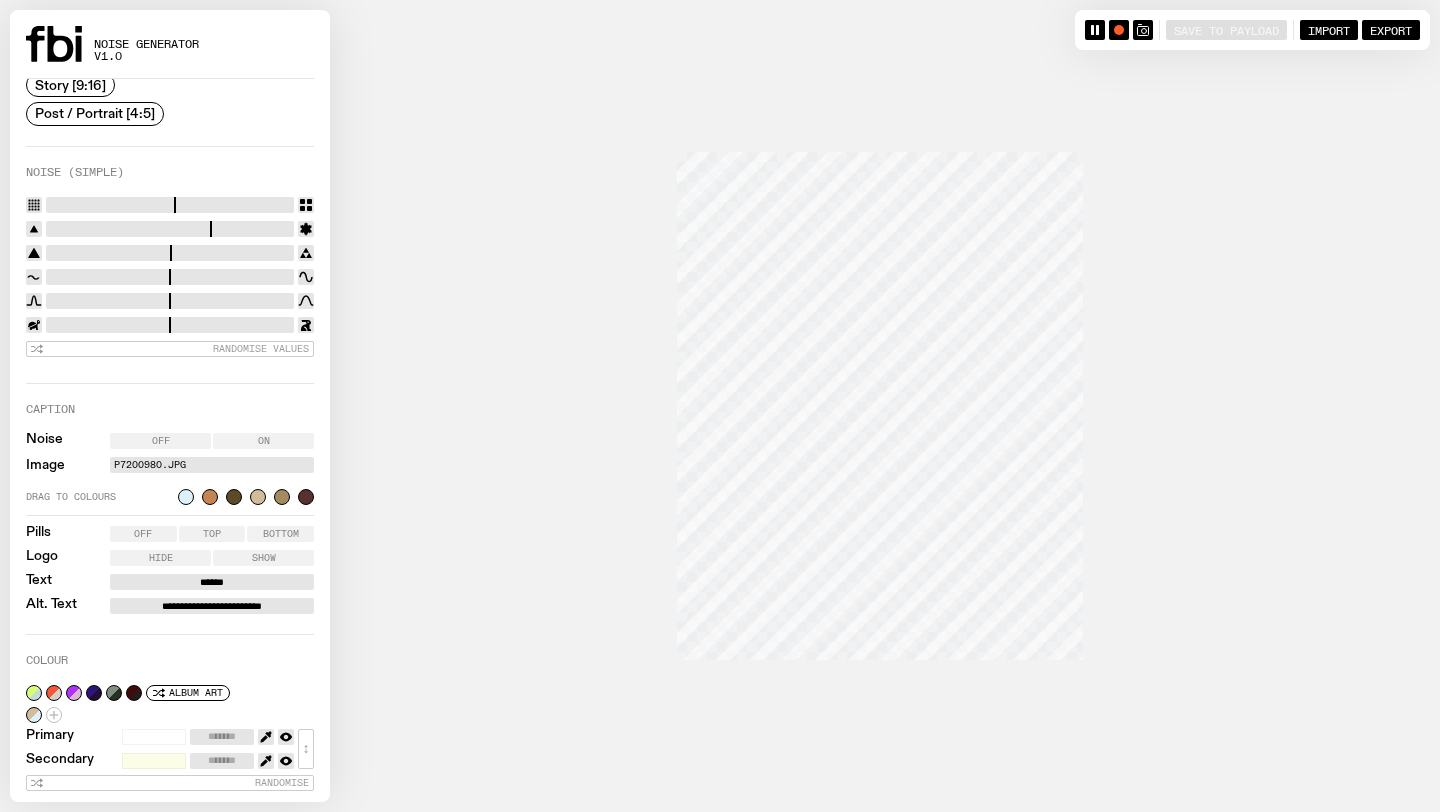 click at bounding box center (154, 761) 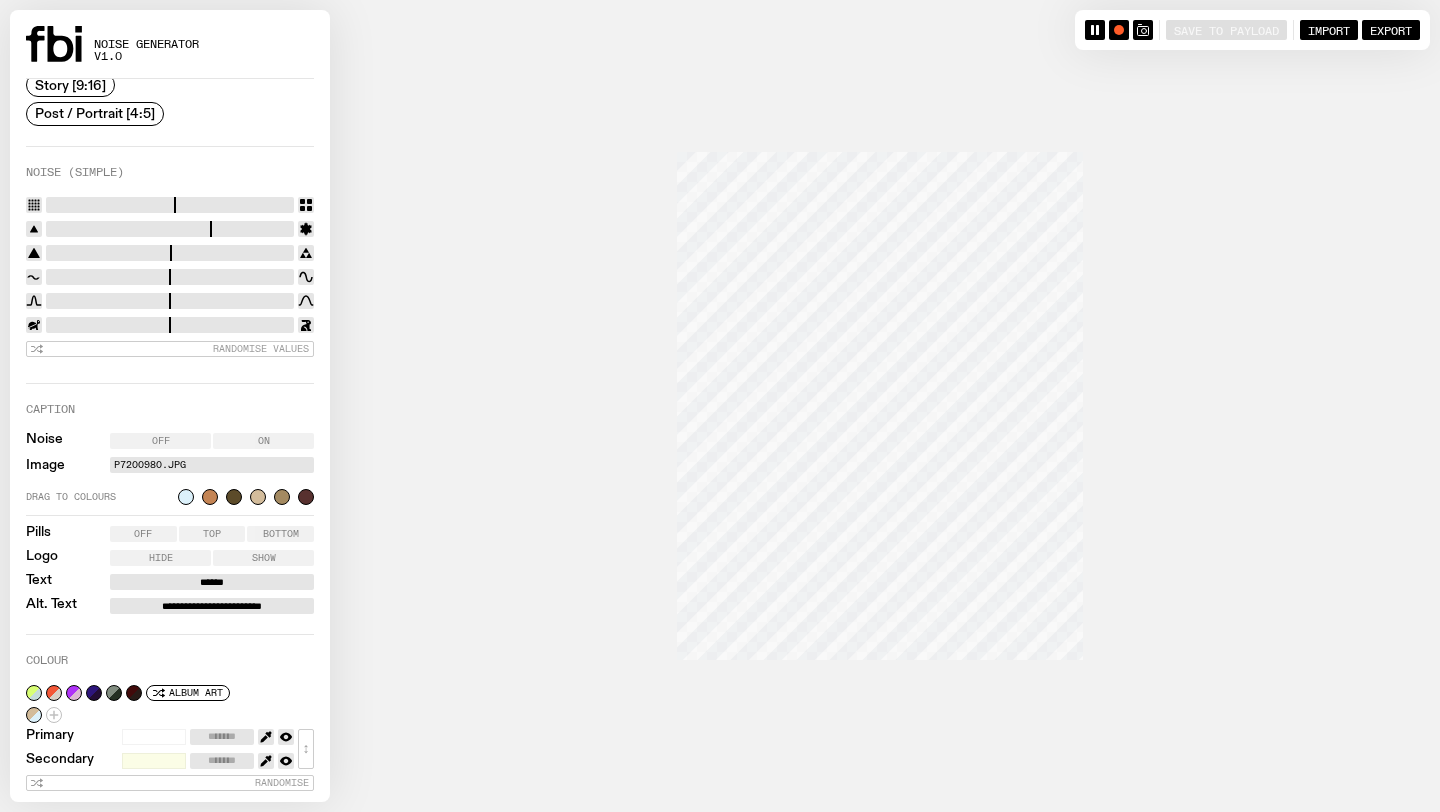 click 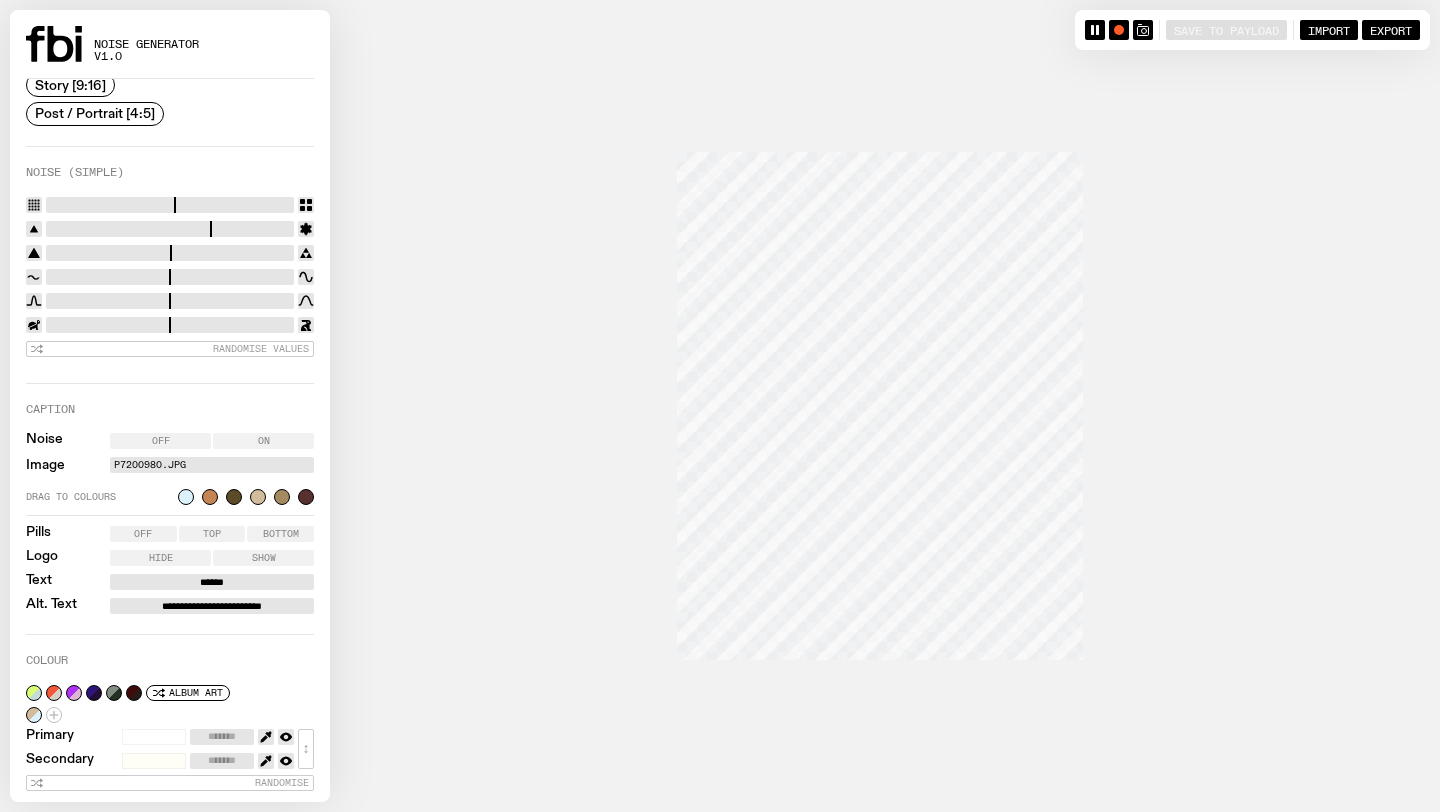 click 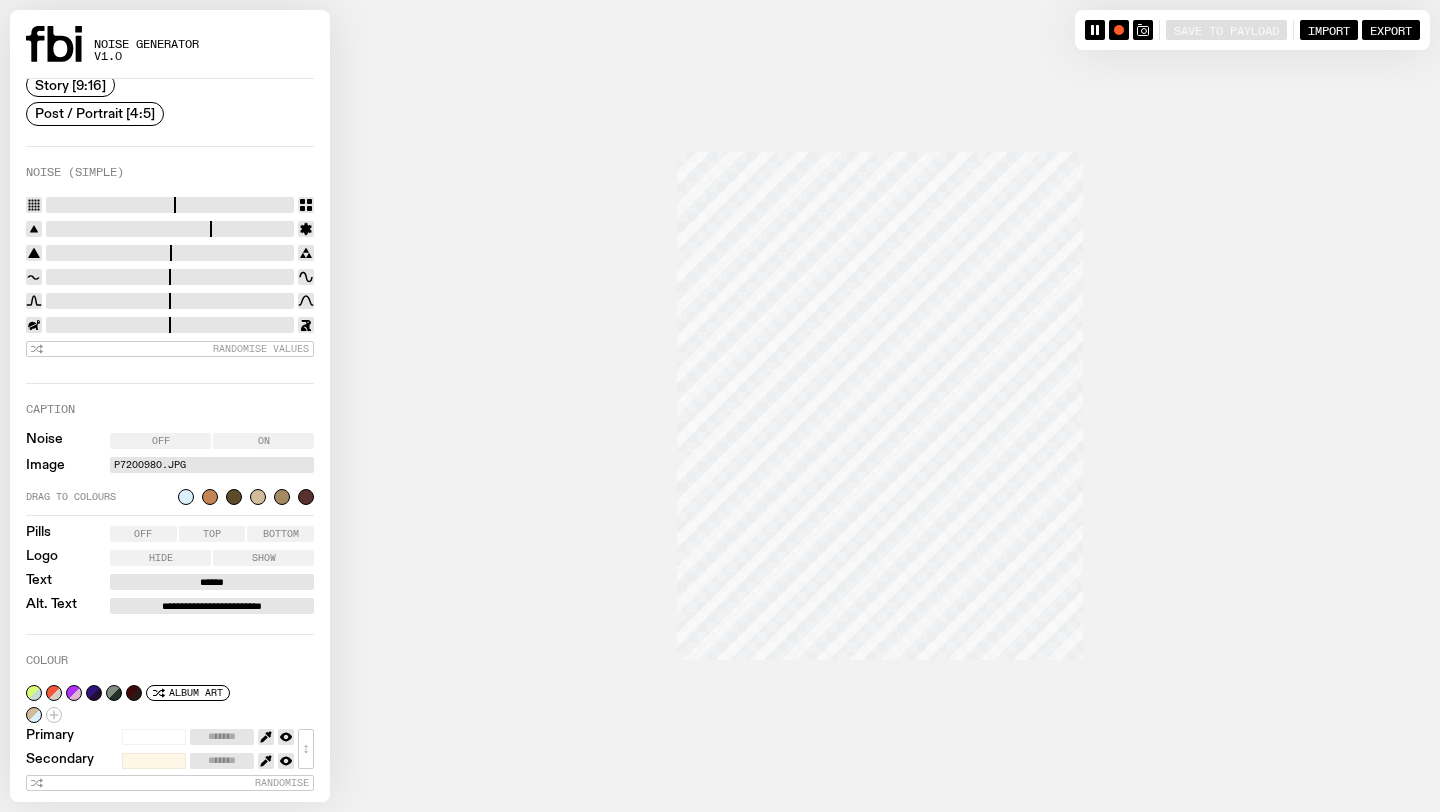 click 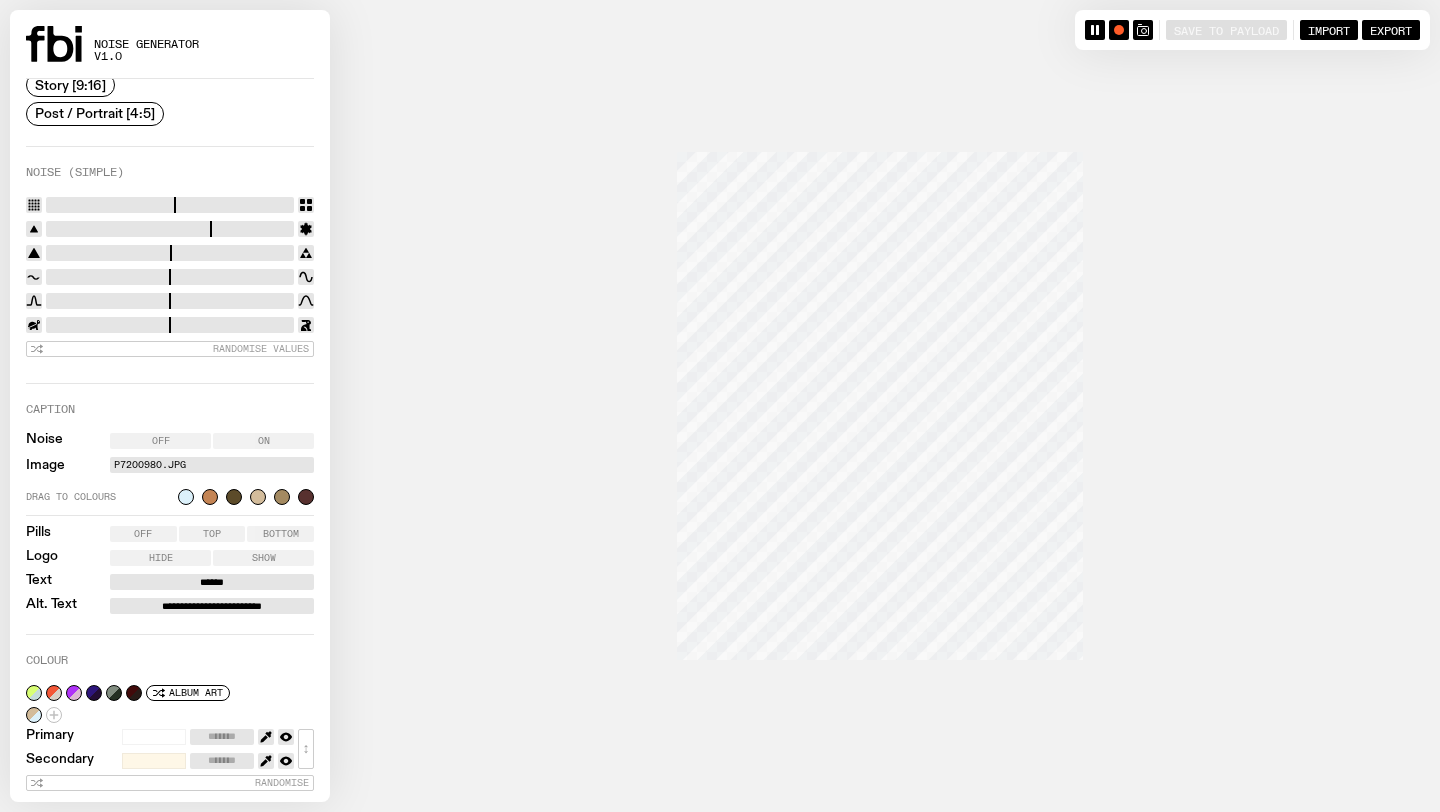 type on "*******" 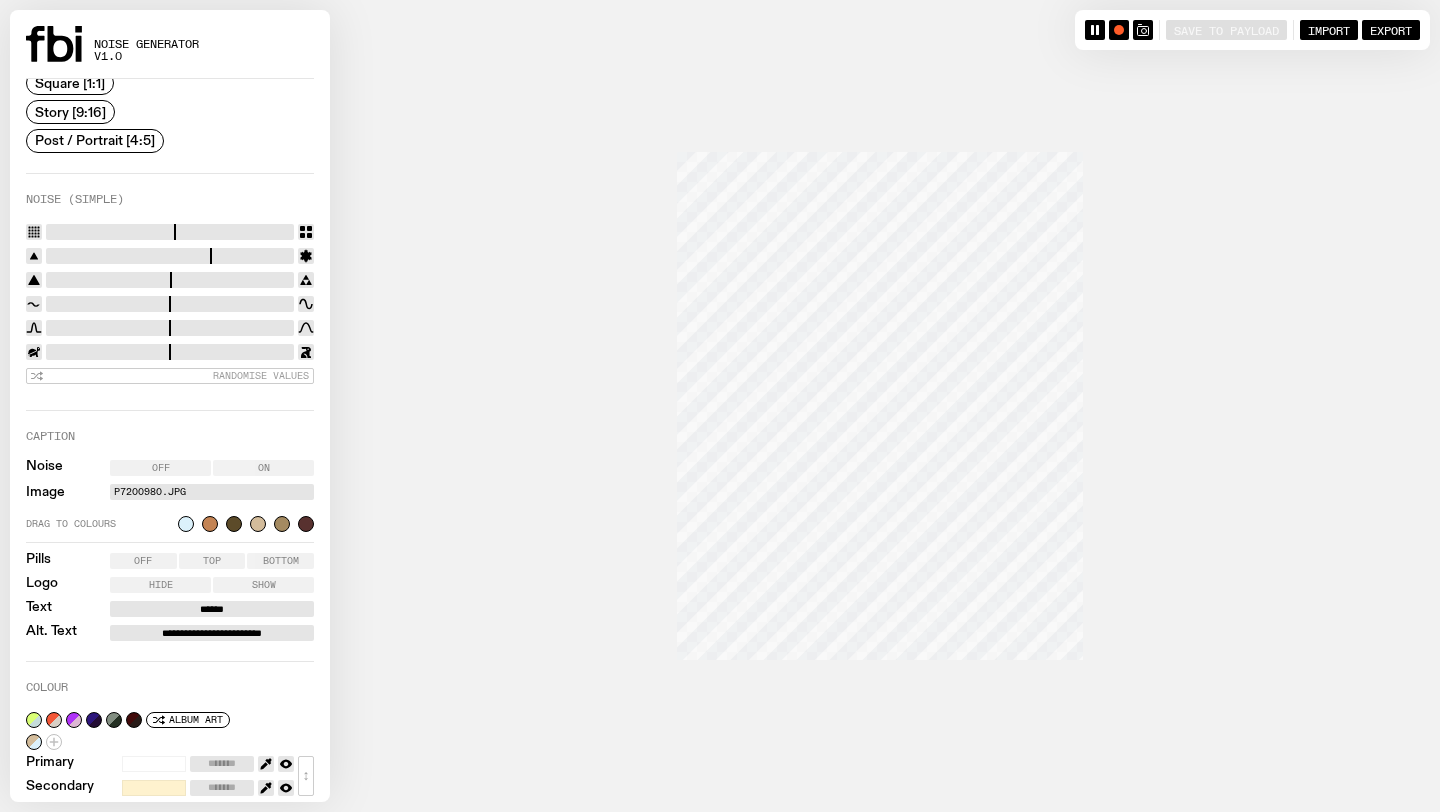 scroll, scrollTop: 290, scrollLeft: 0, axis: vertical 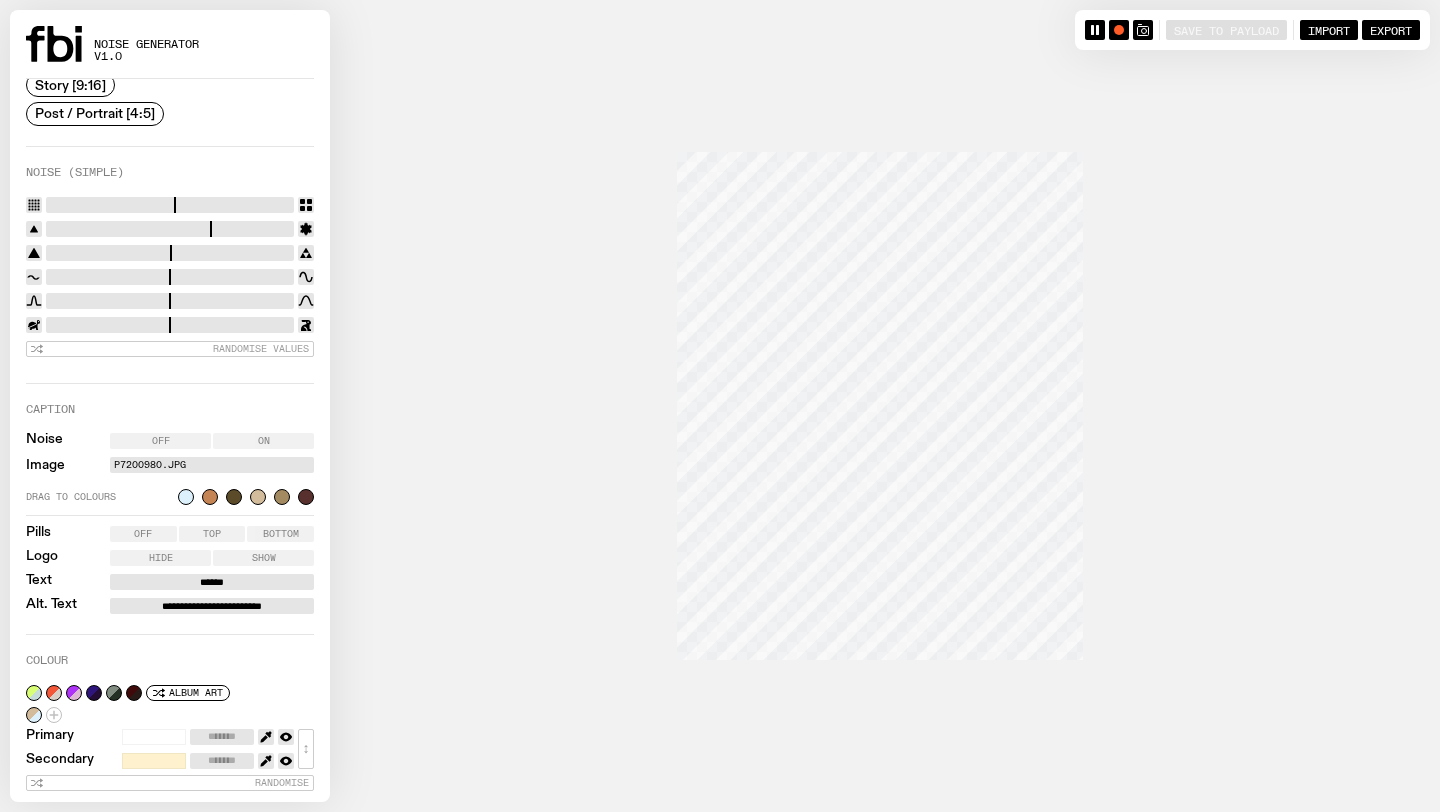 click on "**********" at bounding box center (212, 606) 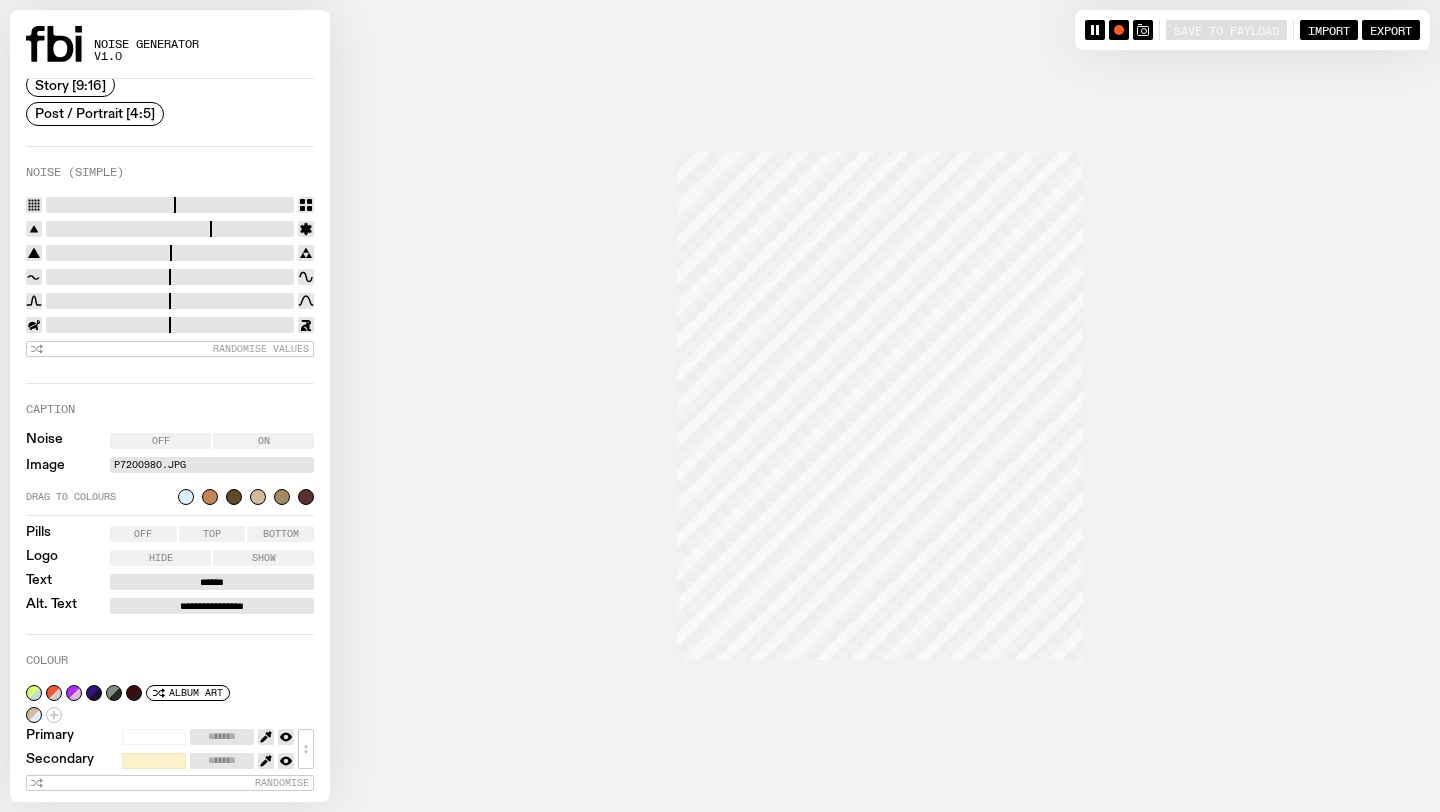 type on "**********" 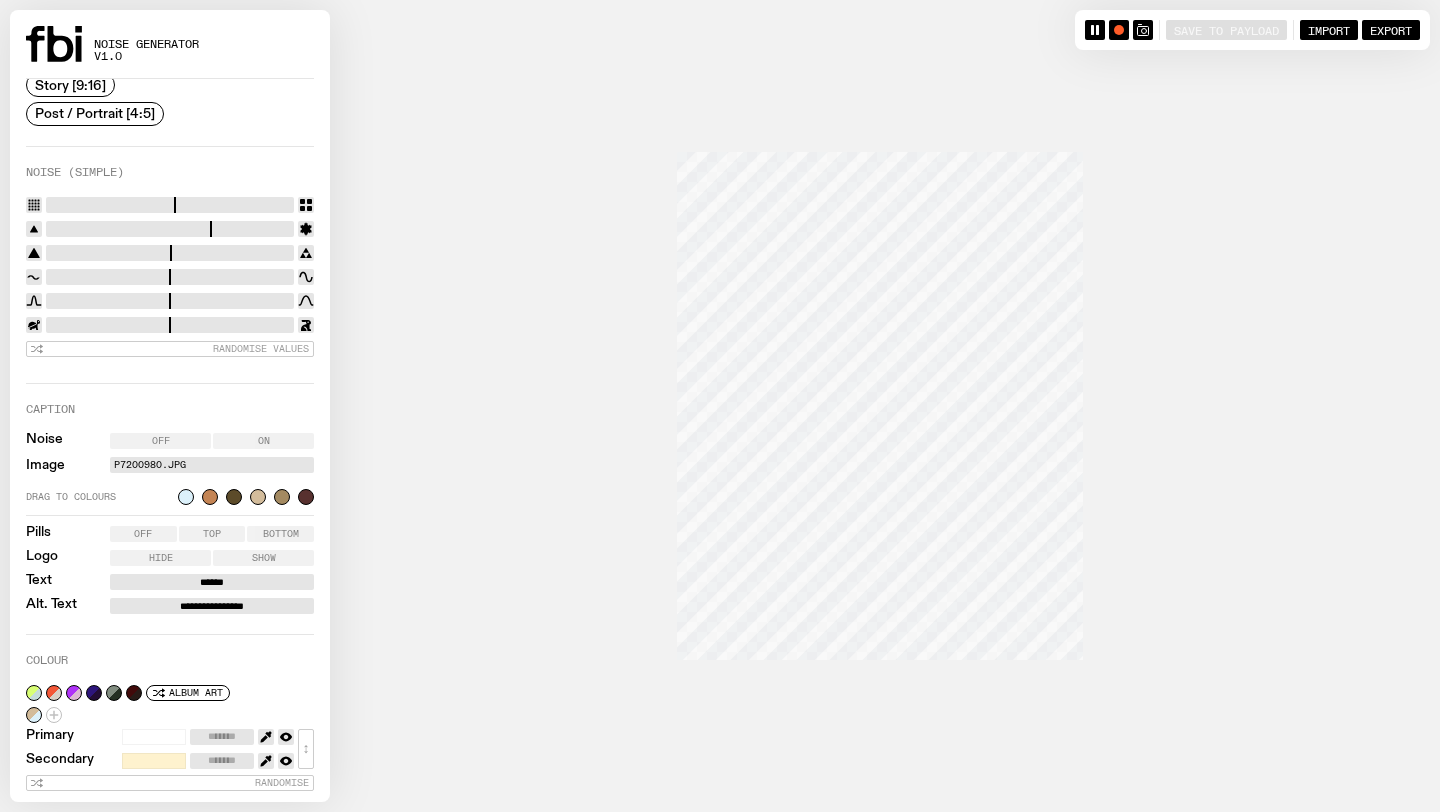 click at bounding box center [154, 737] 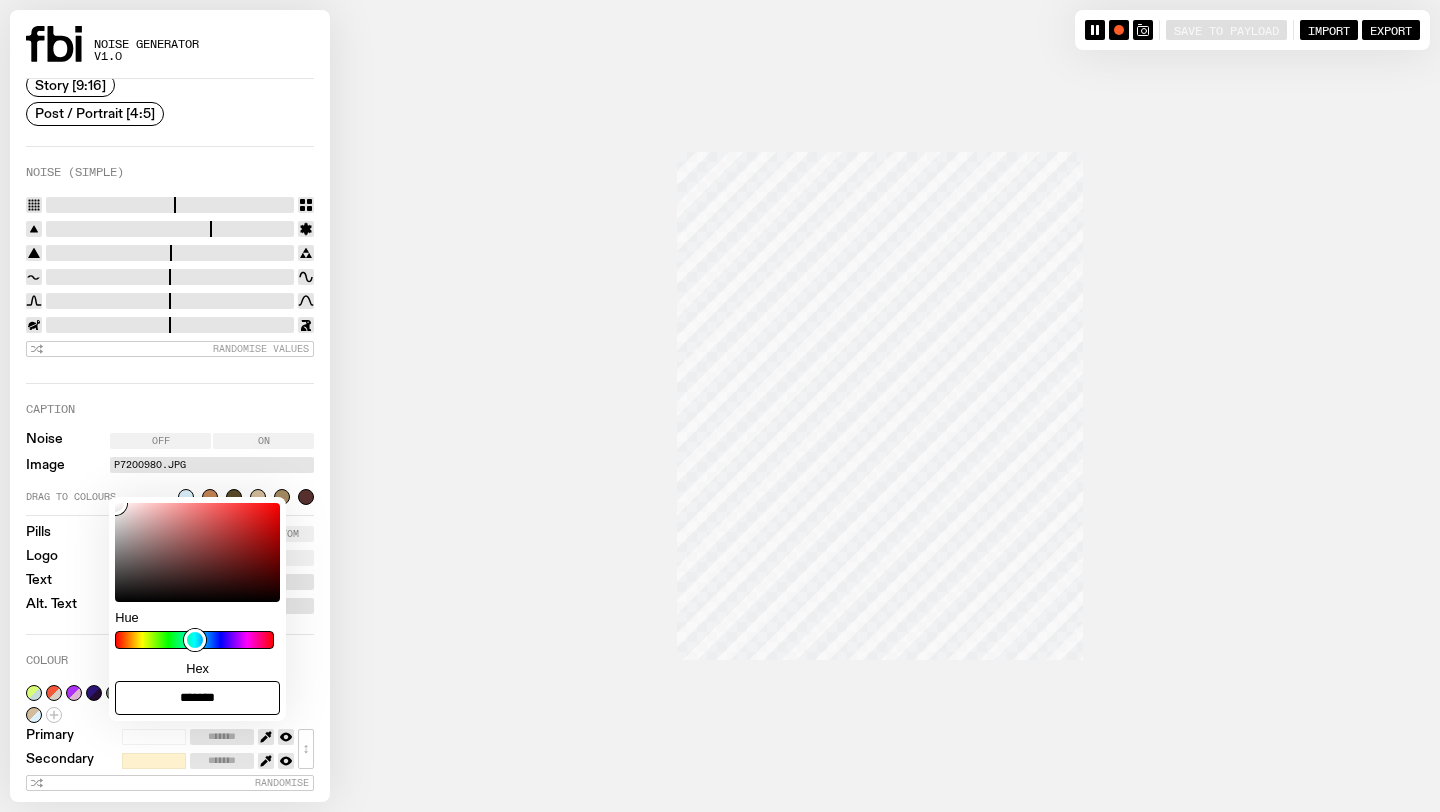 type on "*******" 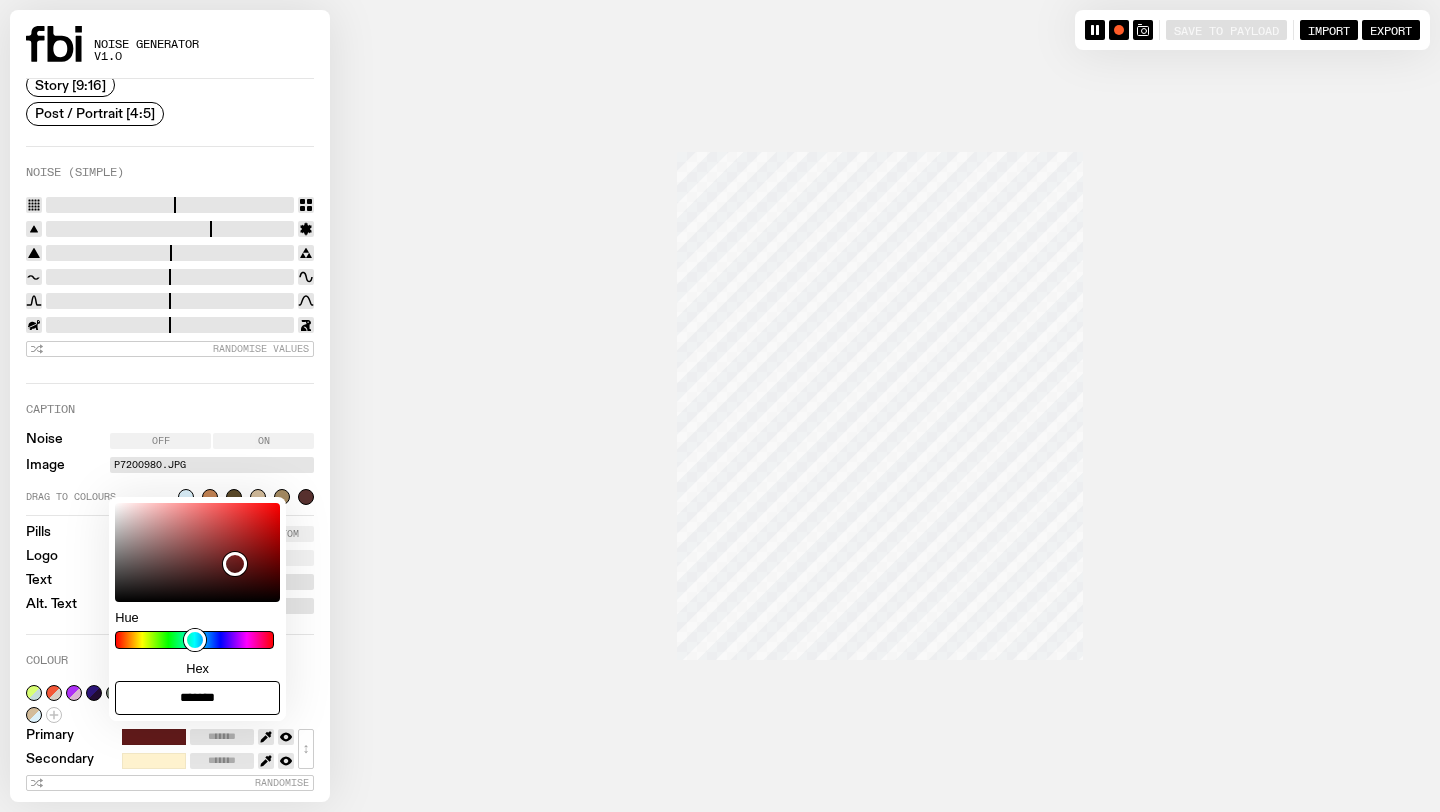 click at bounding box center [197, 552] 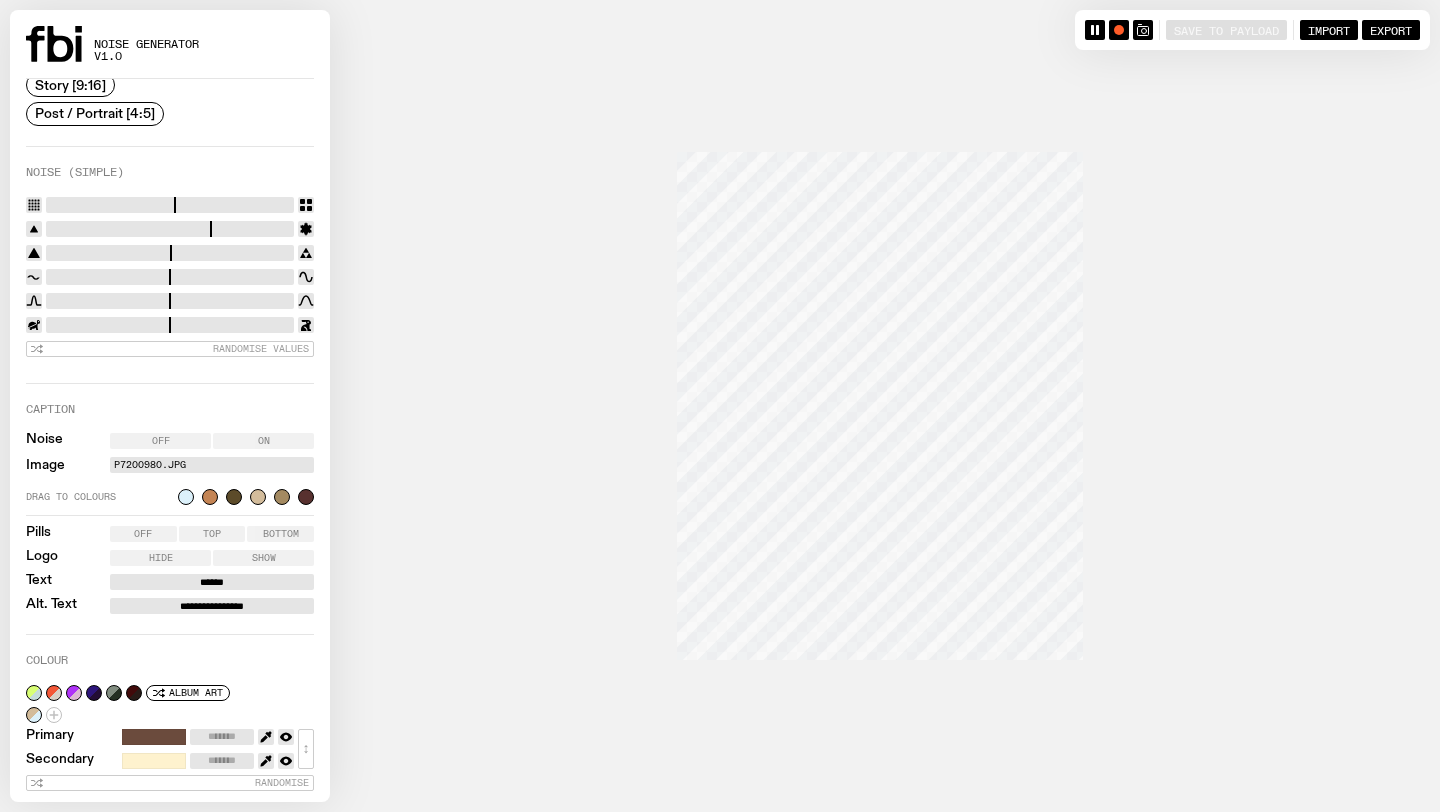 click 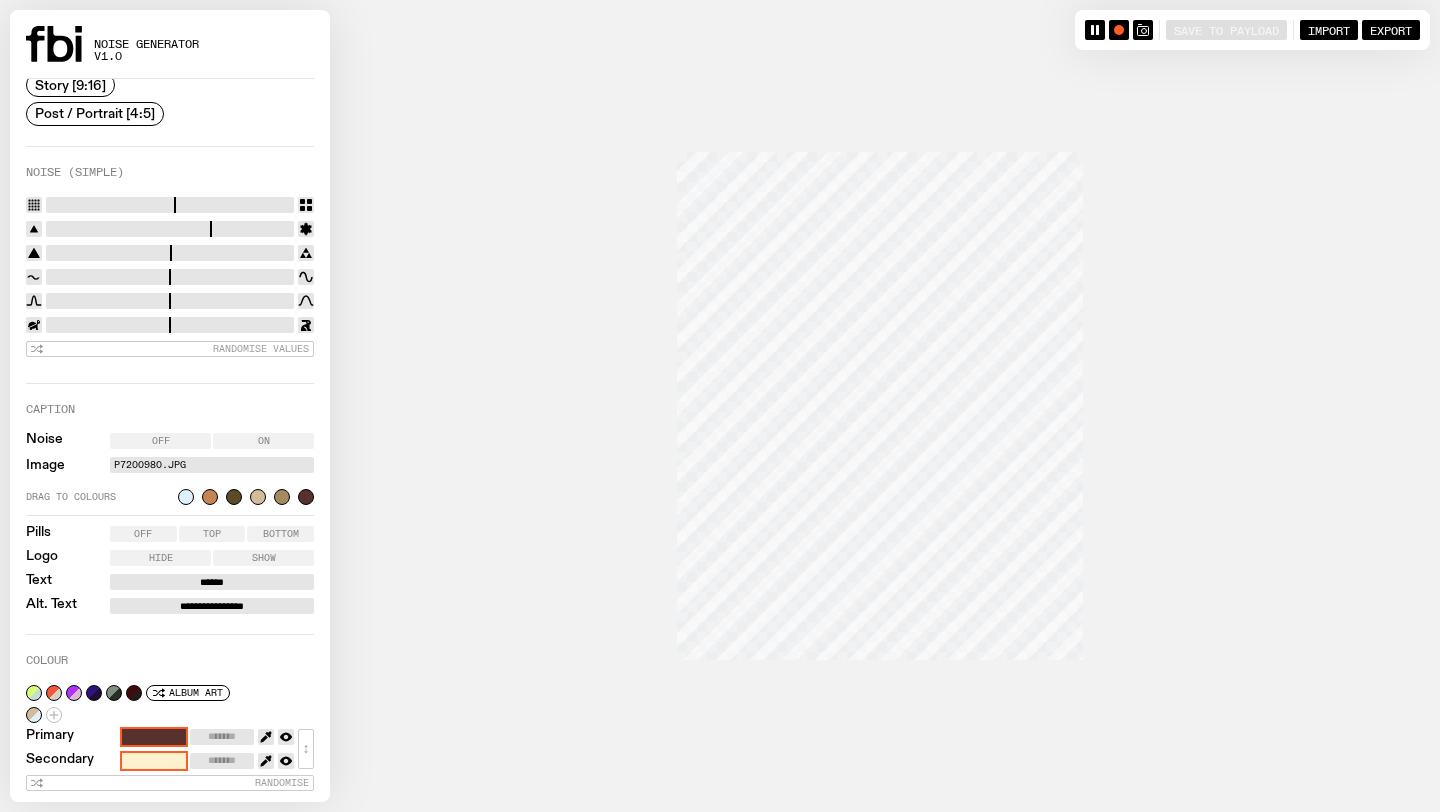 type on "*******" 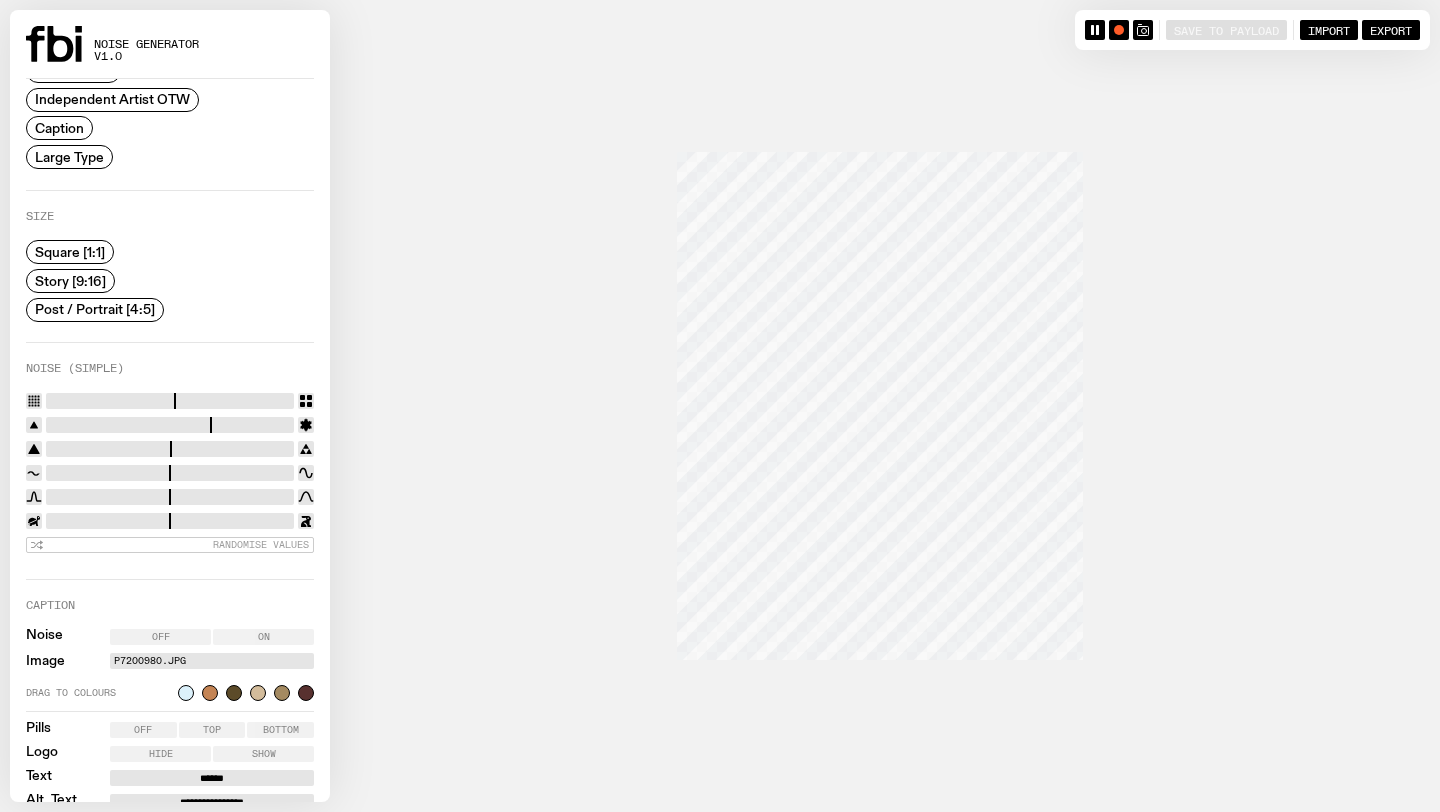 scroll, scrollTop: 92, scrollLeft: 0, axis: vertical 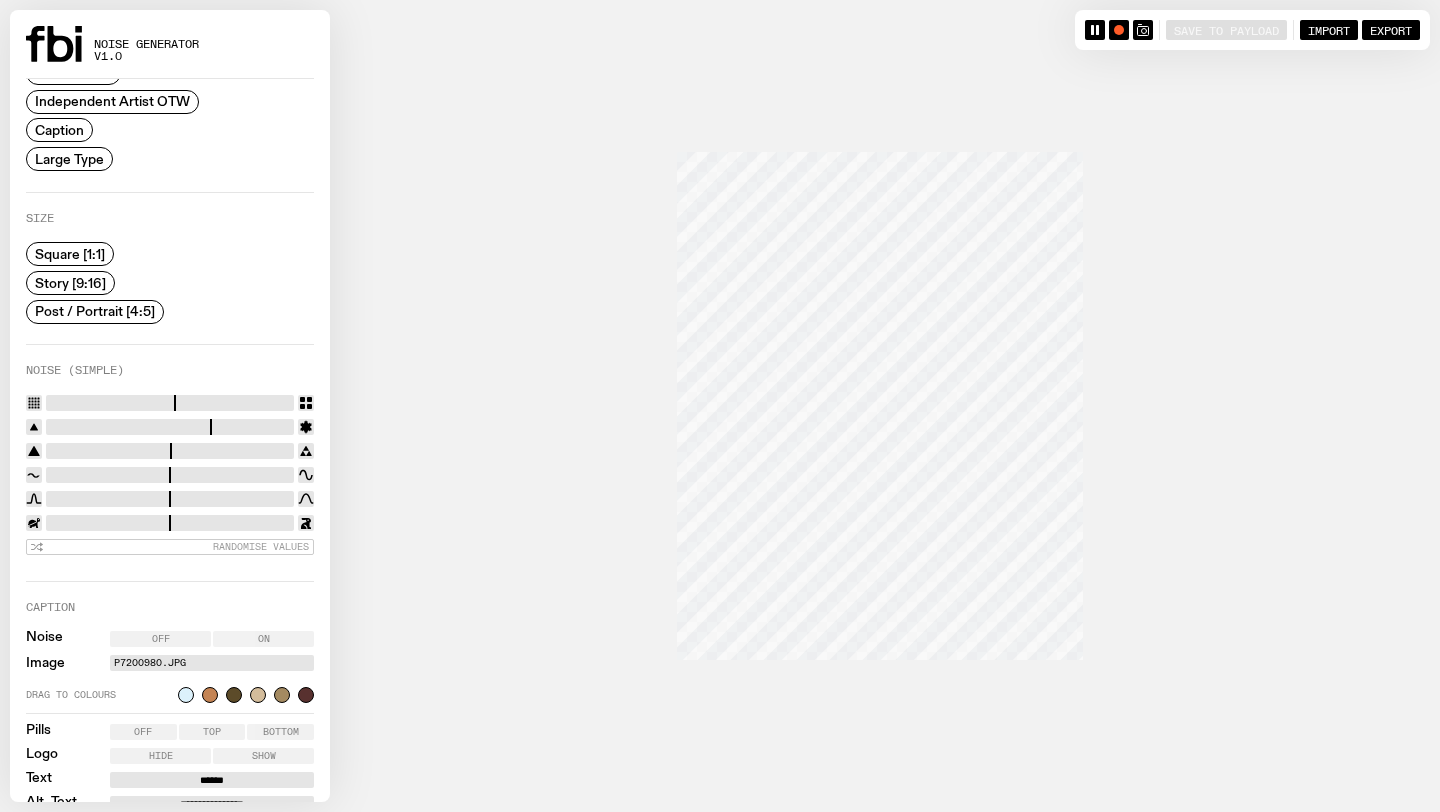 drag, startPoint x: 240, startPoint y: 452, endPoint x: 112, endPoint y: 444, distance: 128.24976 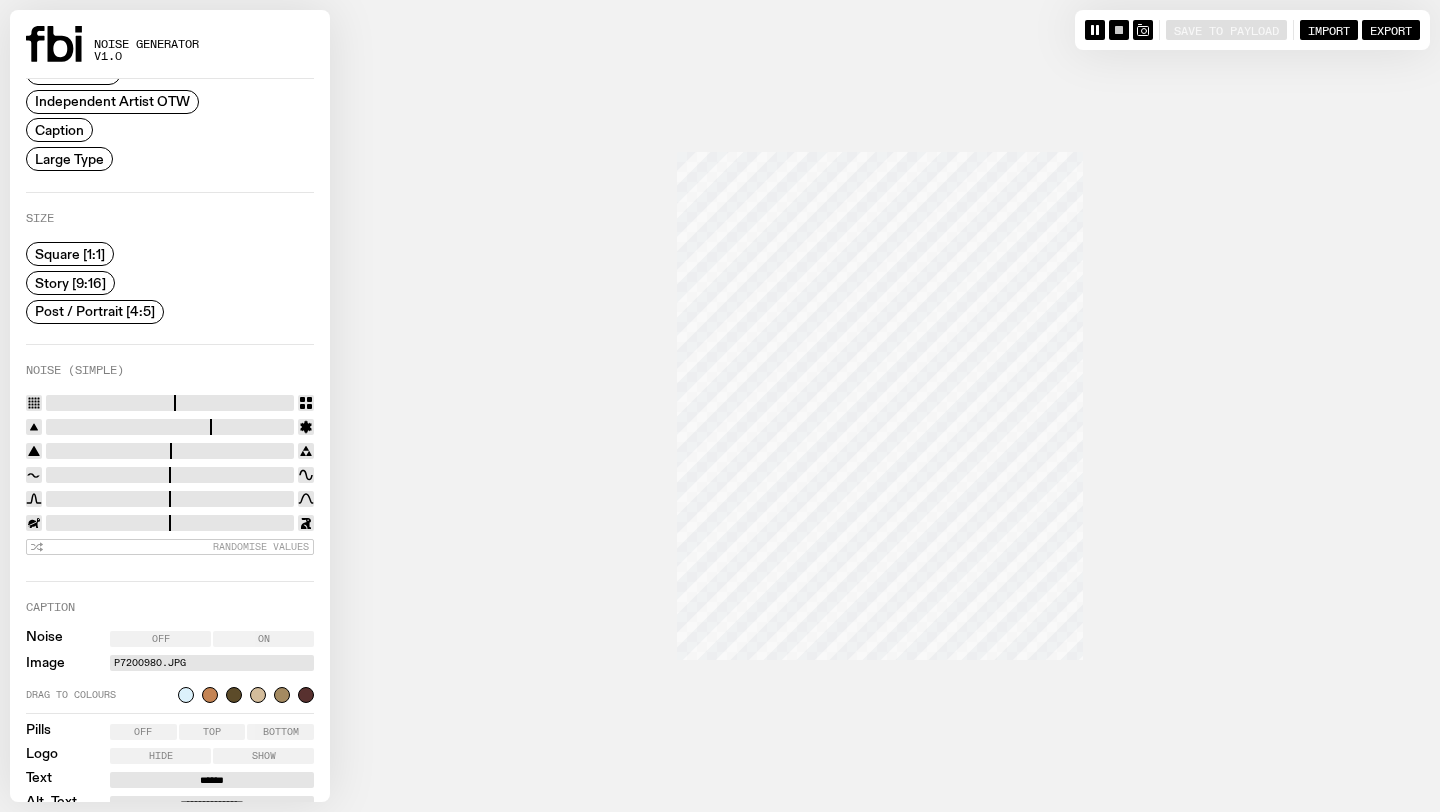 click 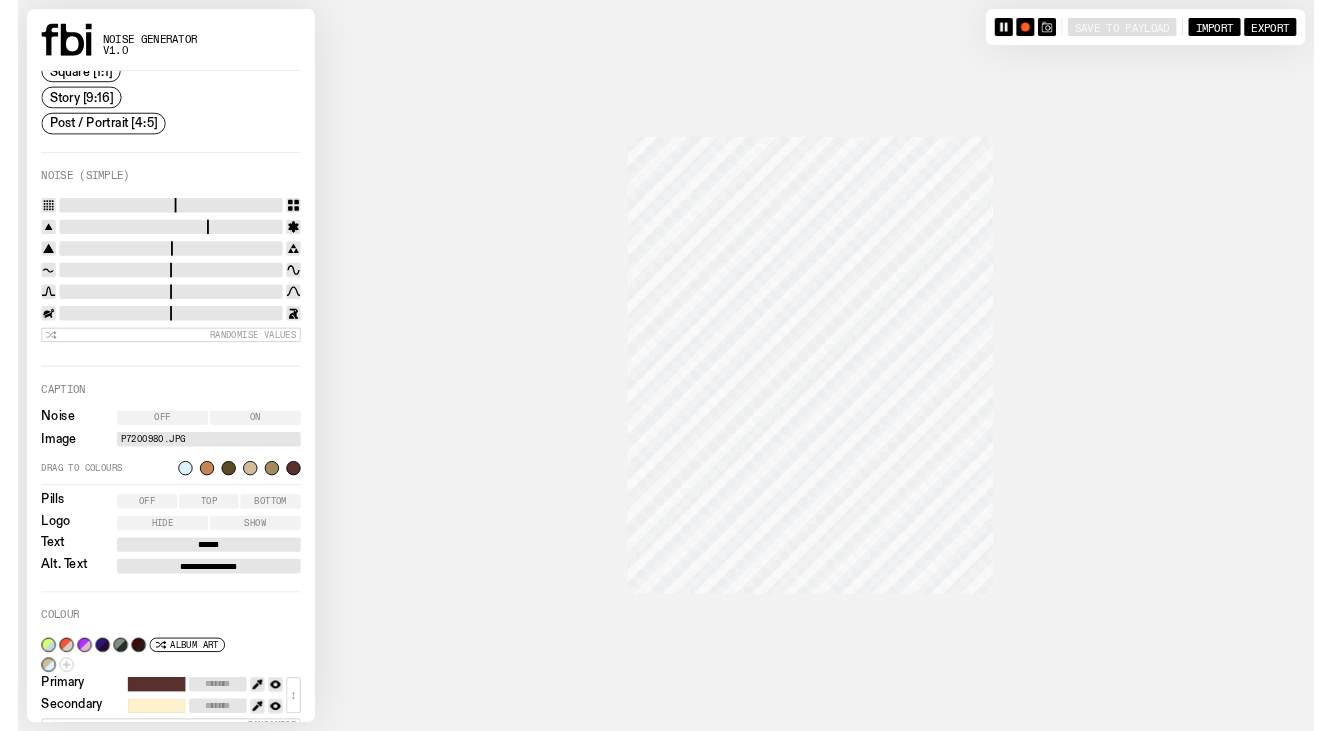 scroll, scrollTop: 268, scrollLeft: 0, axis: vertical 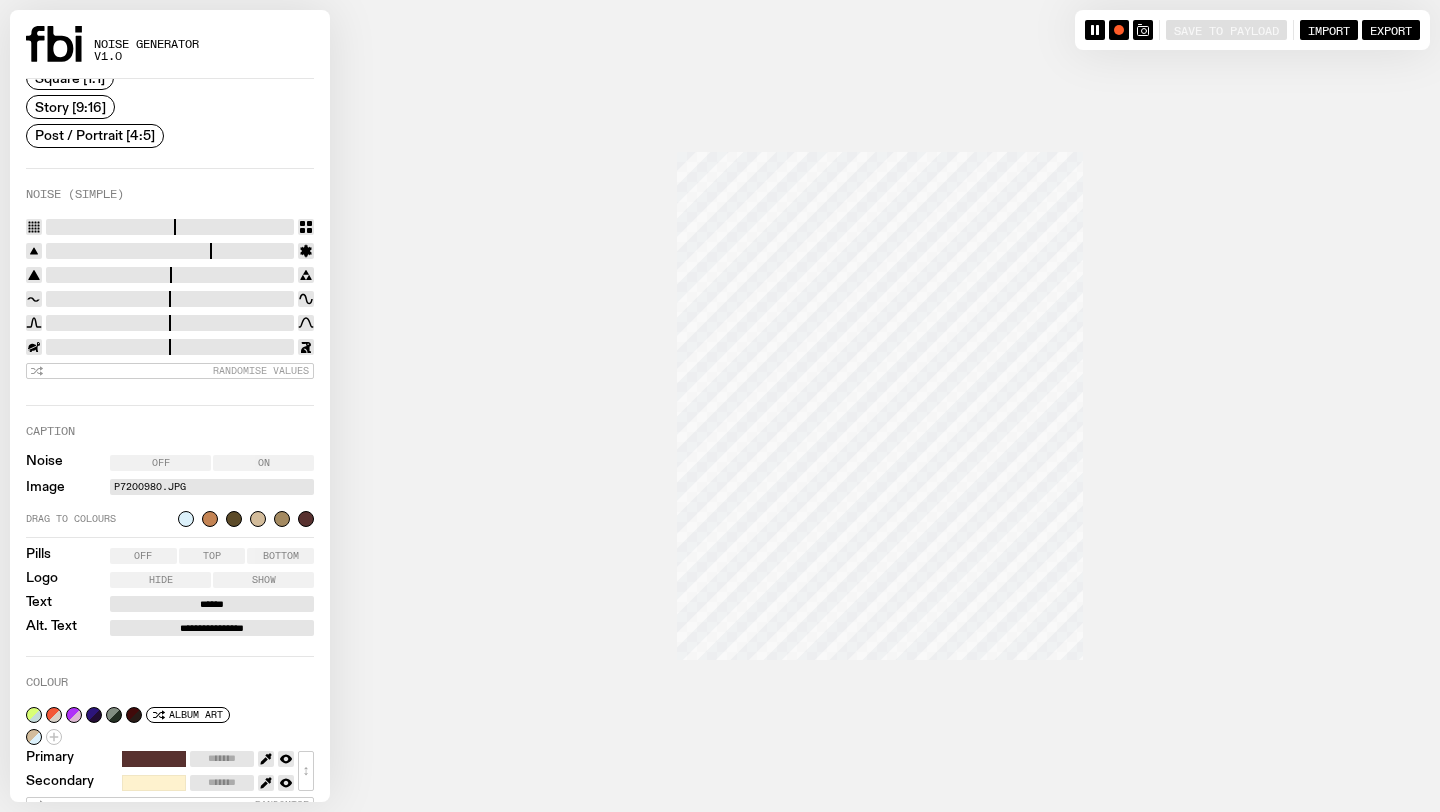 click on "Off" at bounding box center [160, 463] 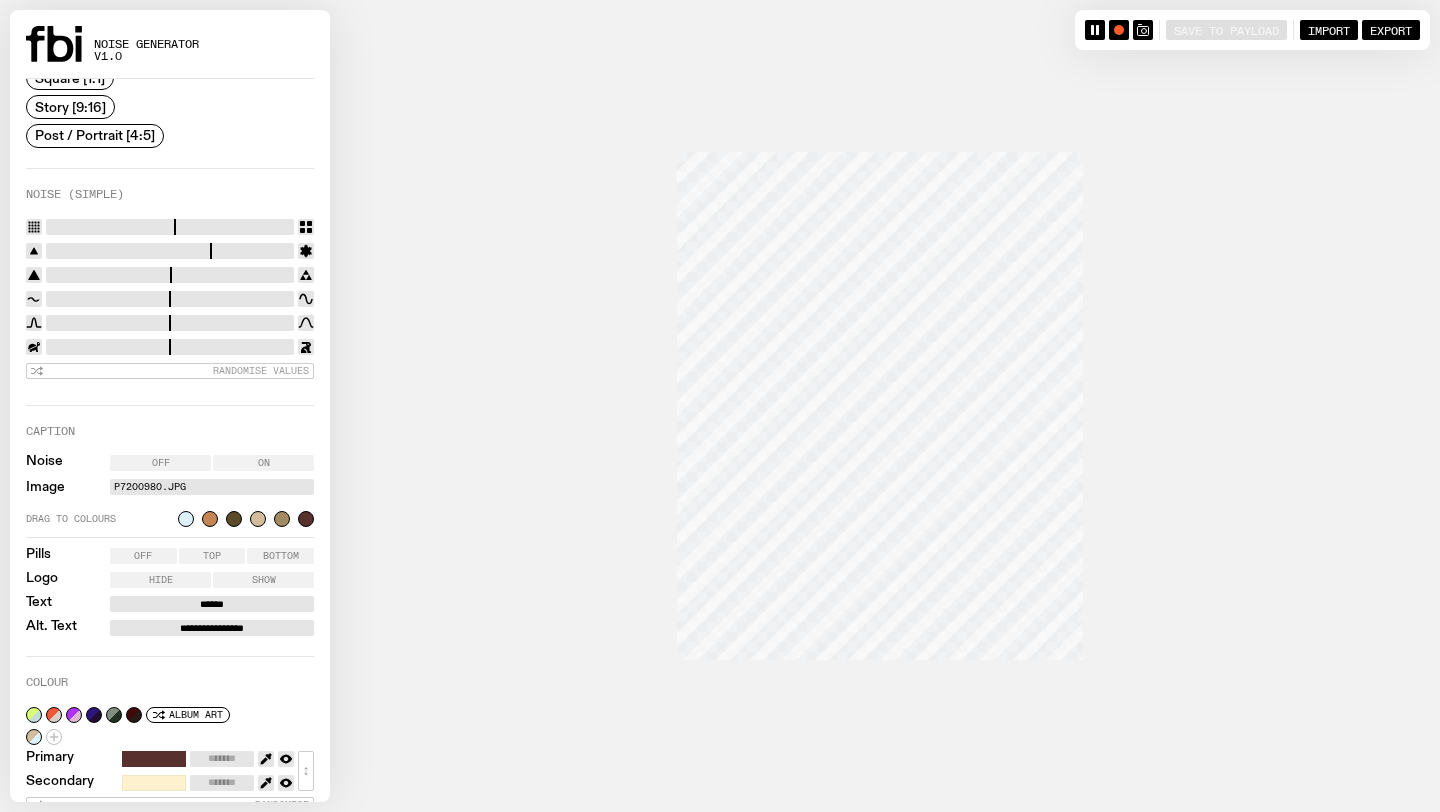 click at bounding box center (720, 406) 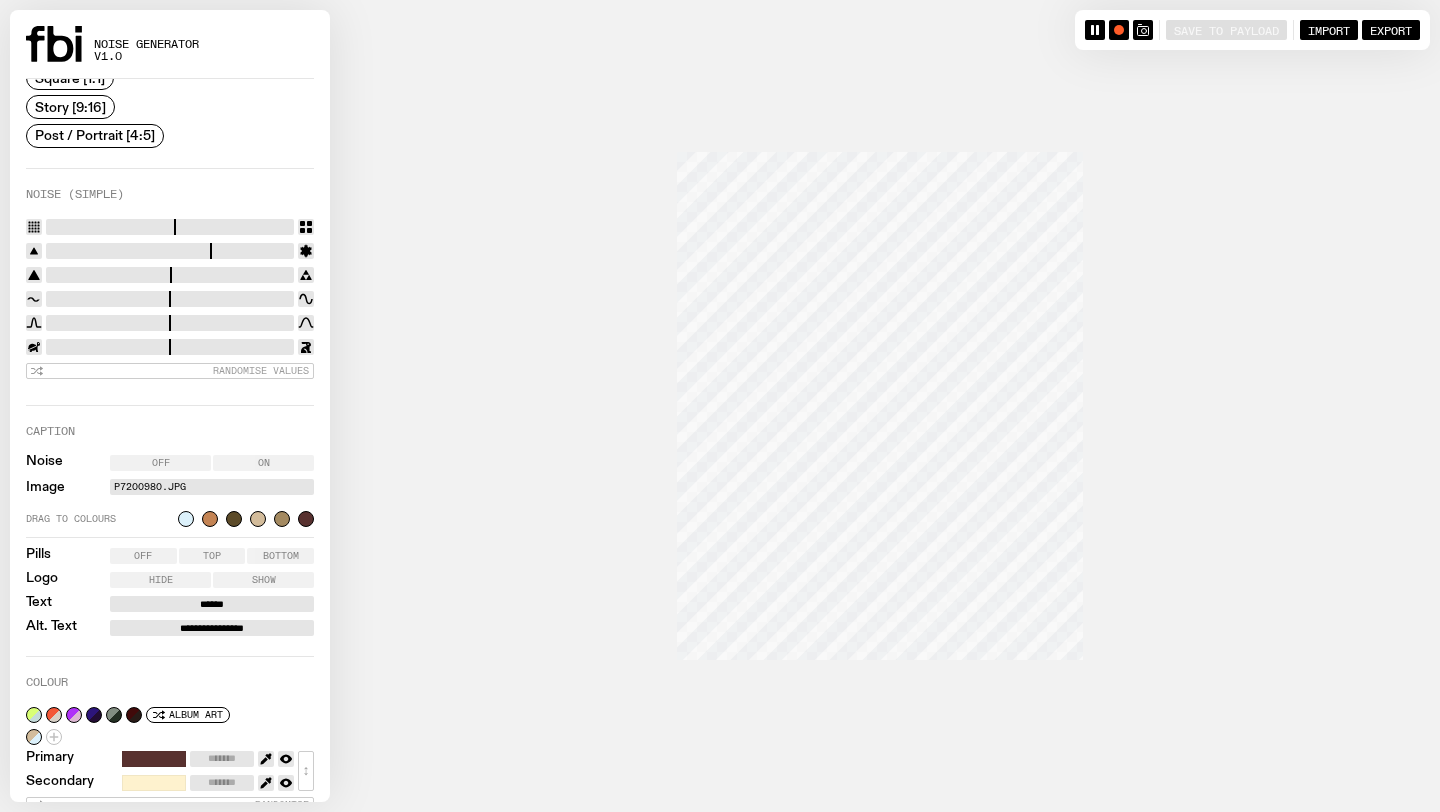 click at bounding box center (720, 406) 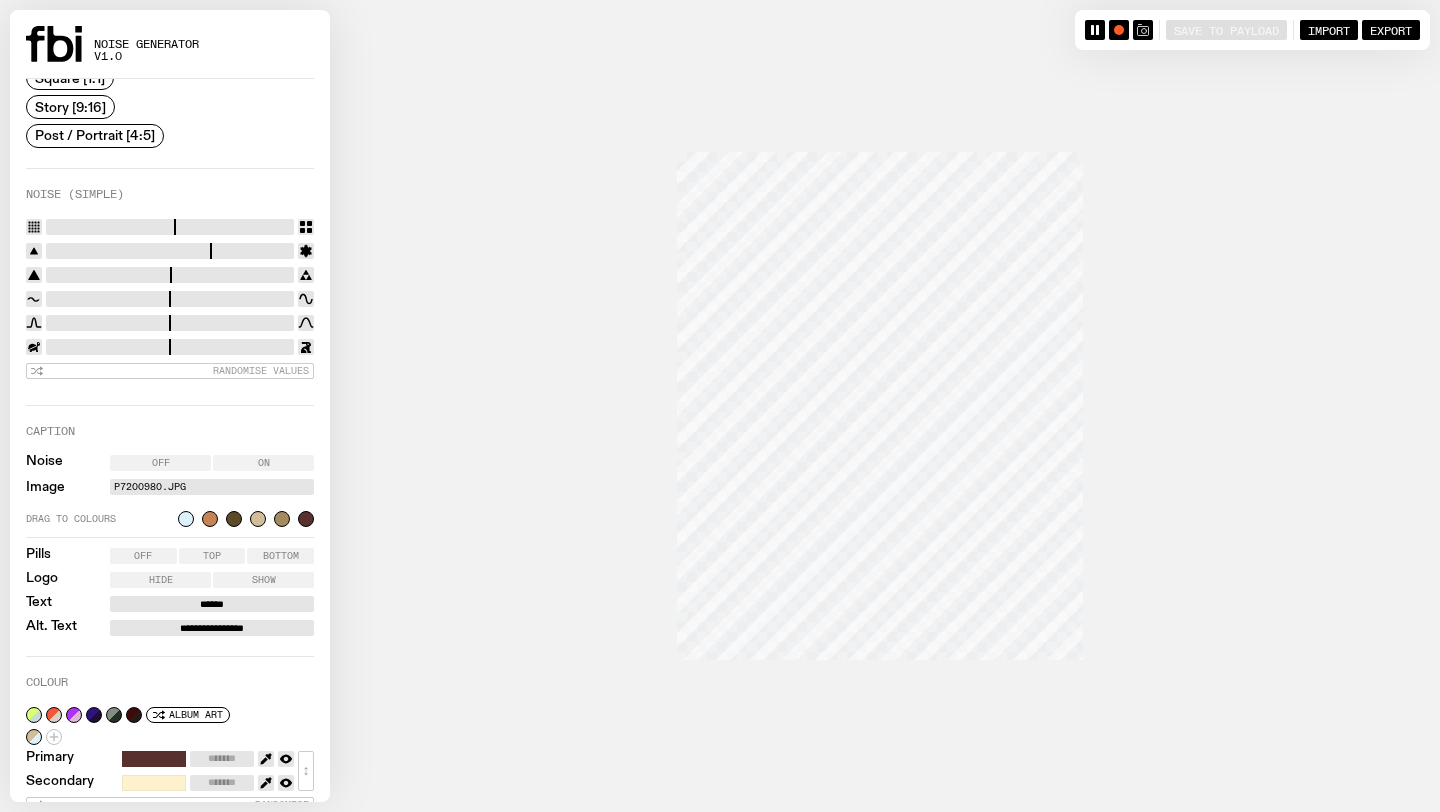 click at bounding box center (1143, 30) 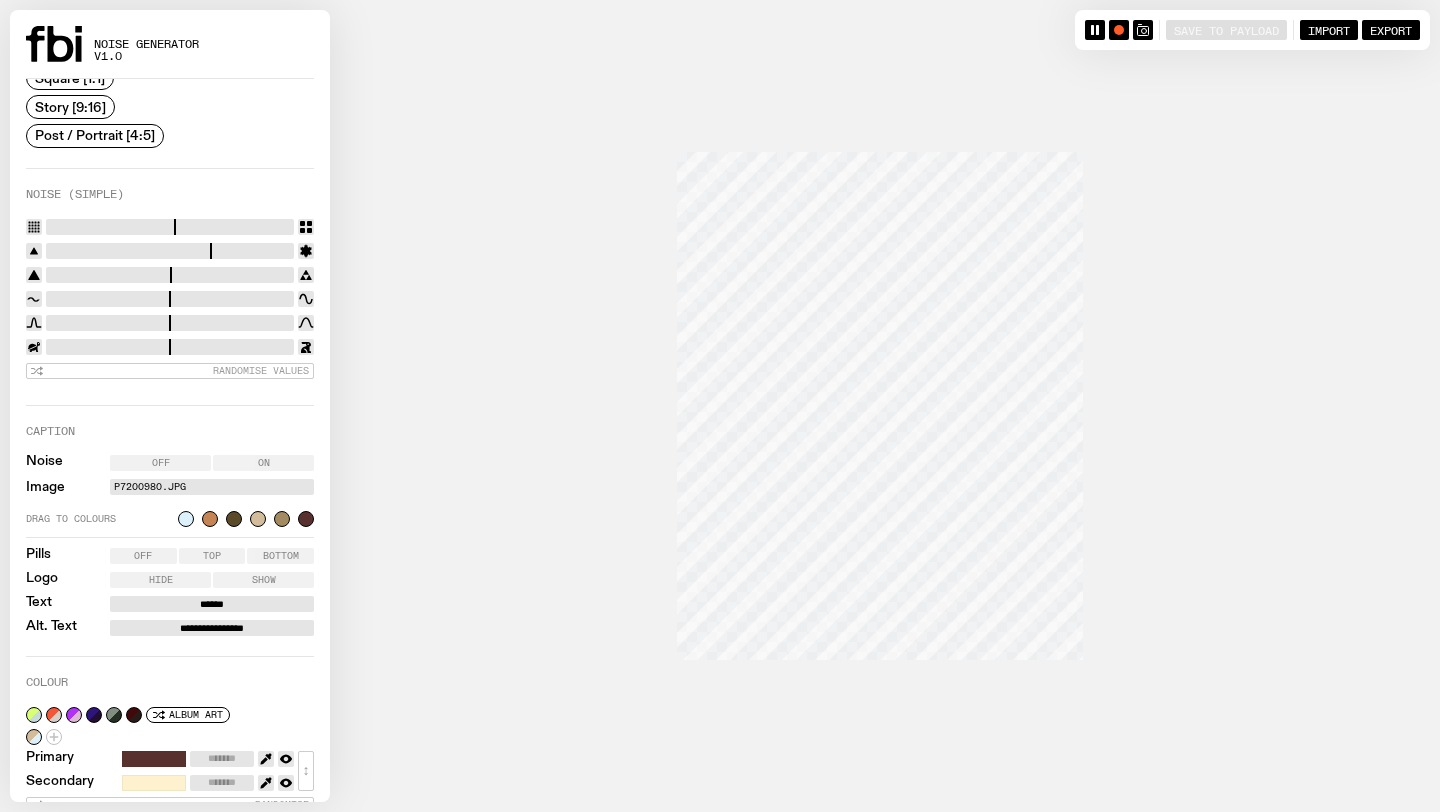 click at bounding box center (720, 406) 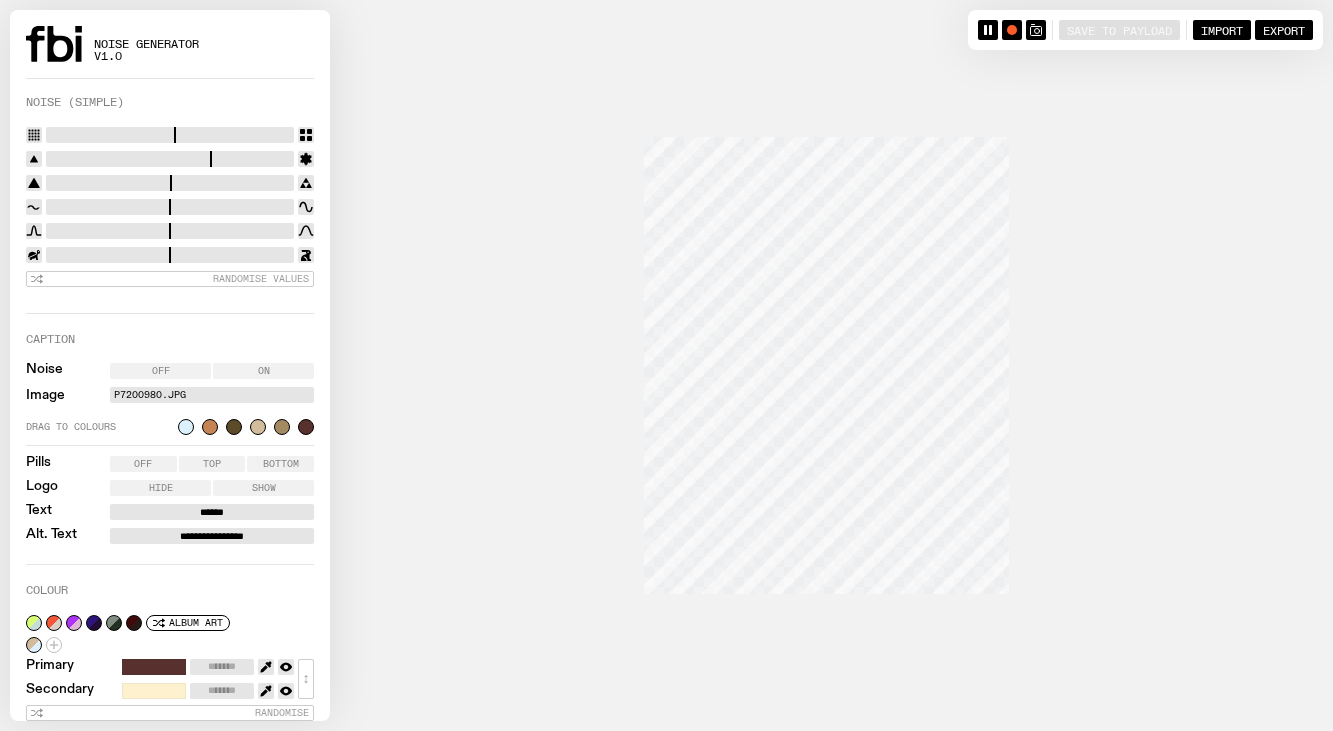 scroll, scrollTop: 371, scrollLeft: 0, axis: vertical 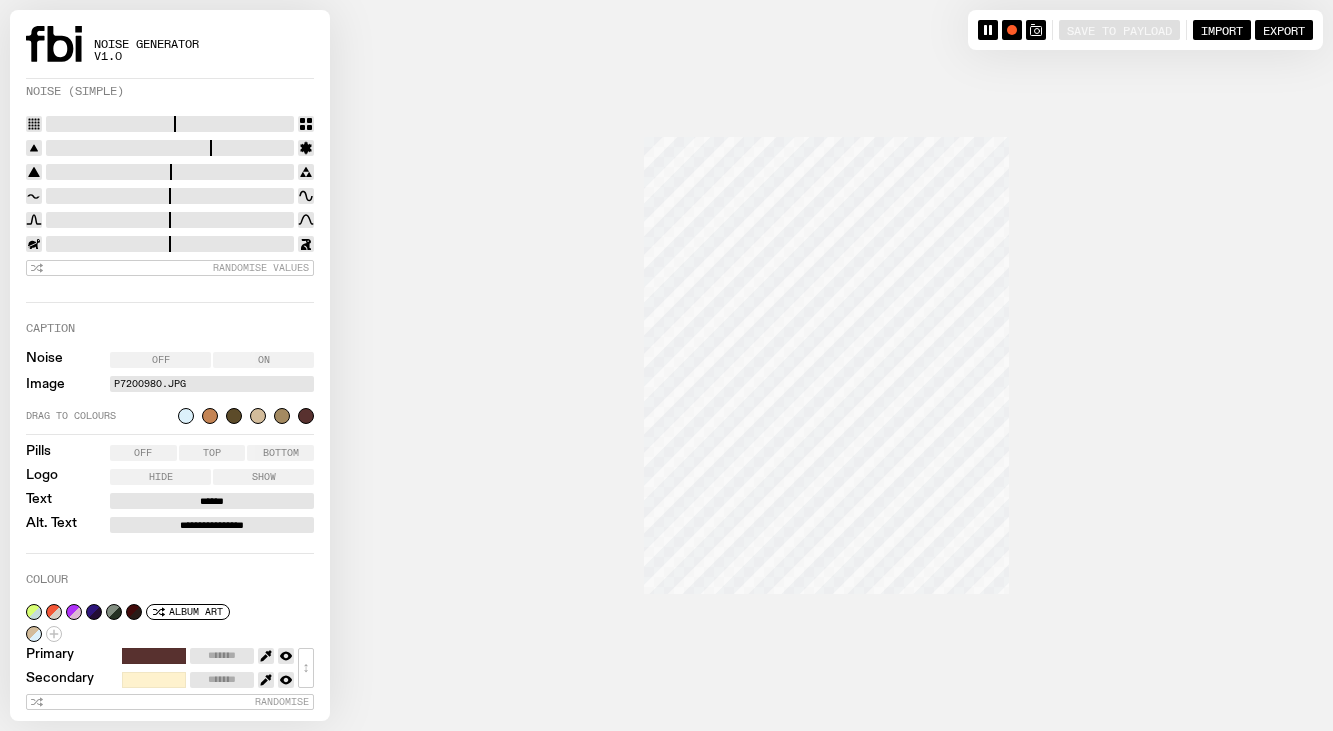 click on "P7200980.JPG" at bounding box center (212, 384) 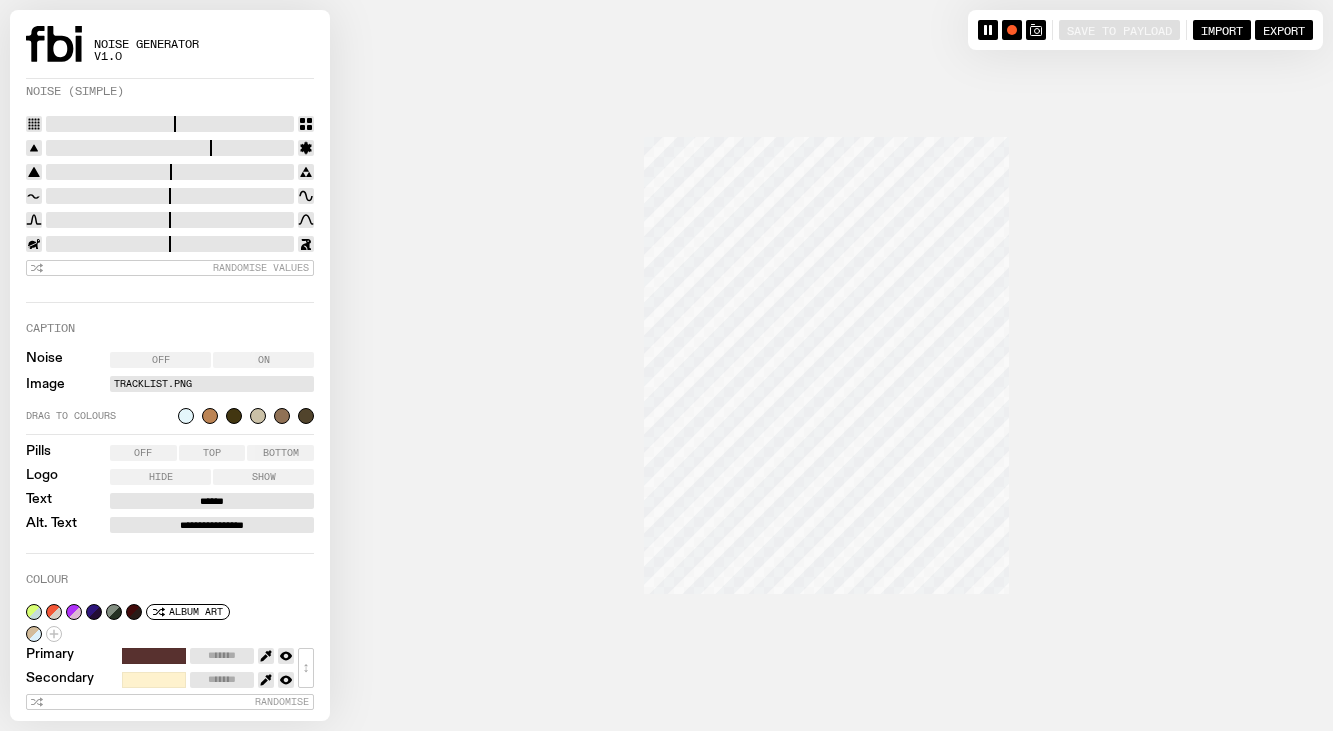 click on "On" at bounding box center (264, 360) 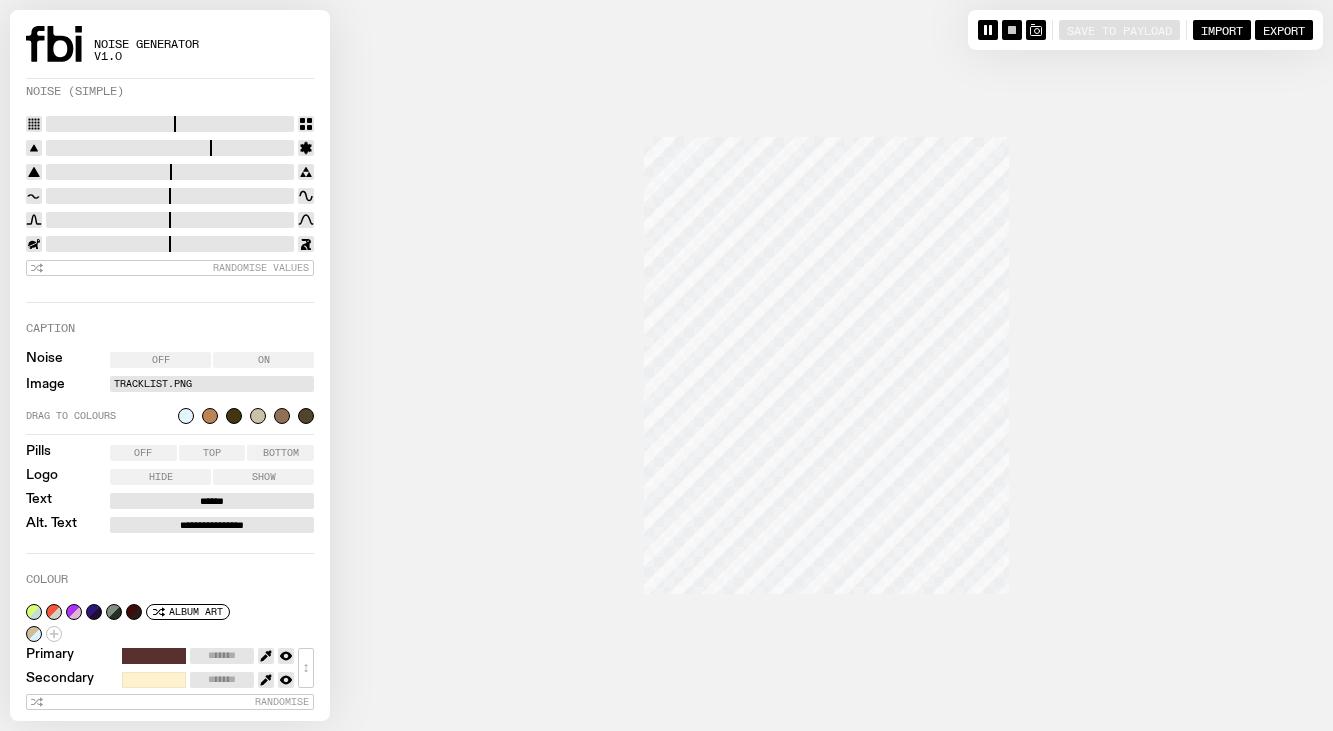 click 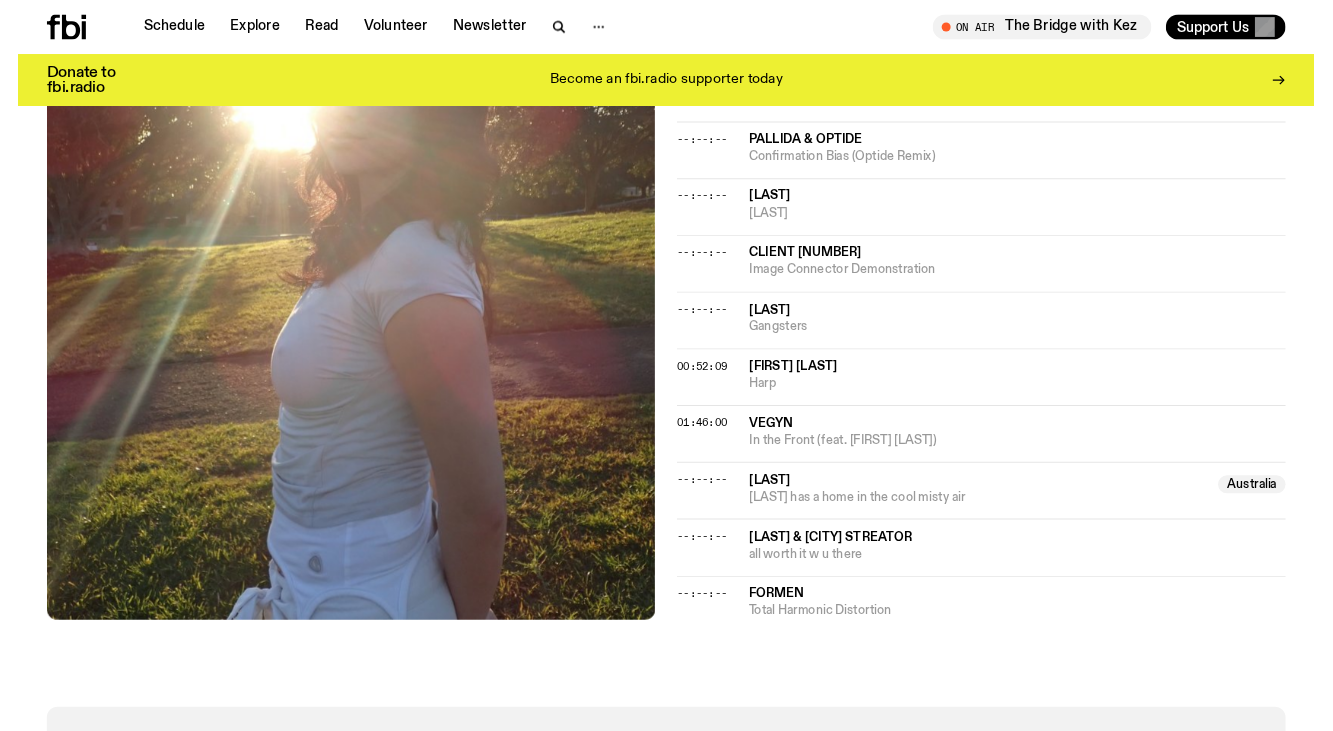 scroll, scrollTop: 1891, scrollLeft: 0, axis: vertical 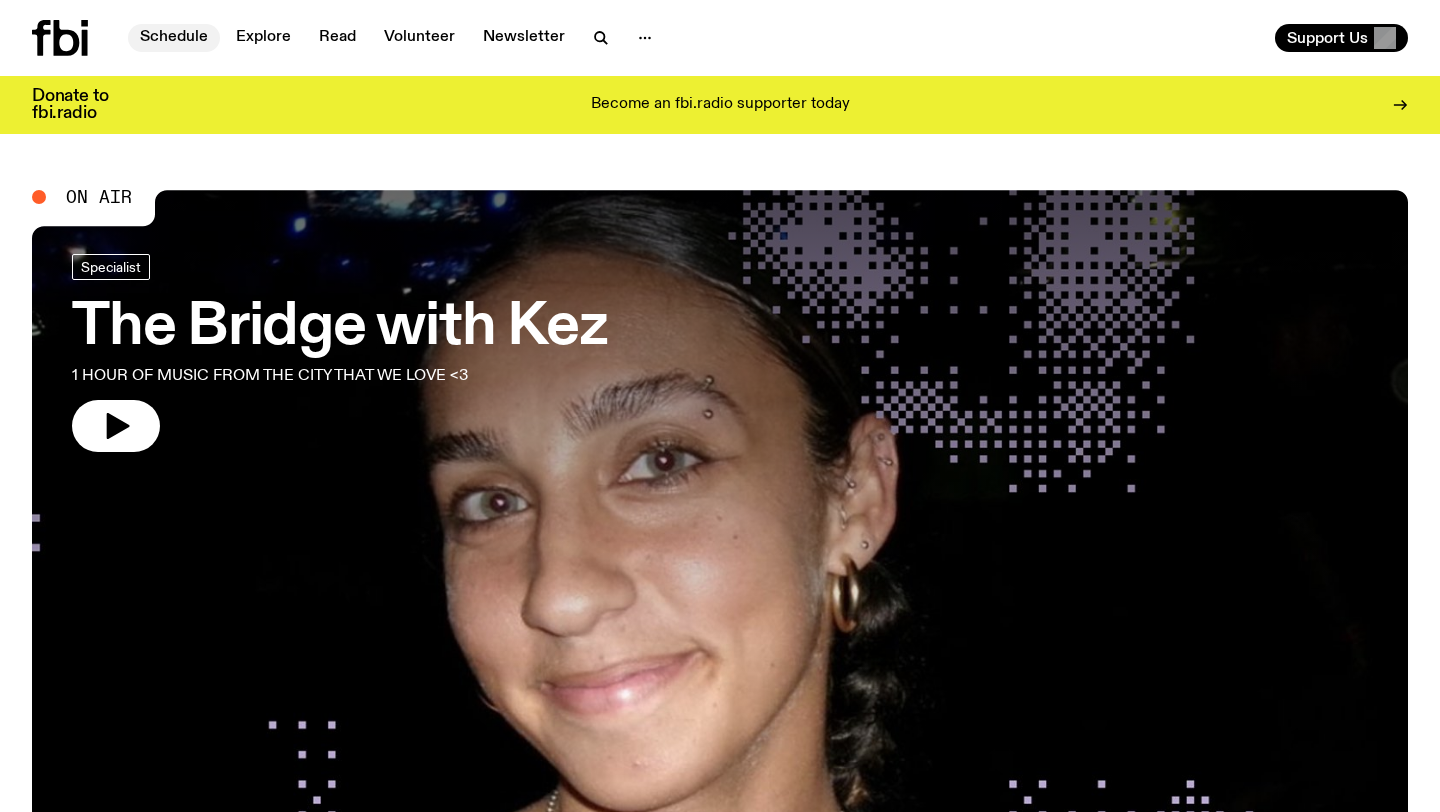 click on "Schedule" at bounding box center [174, 38] 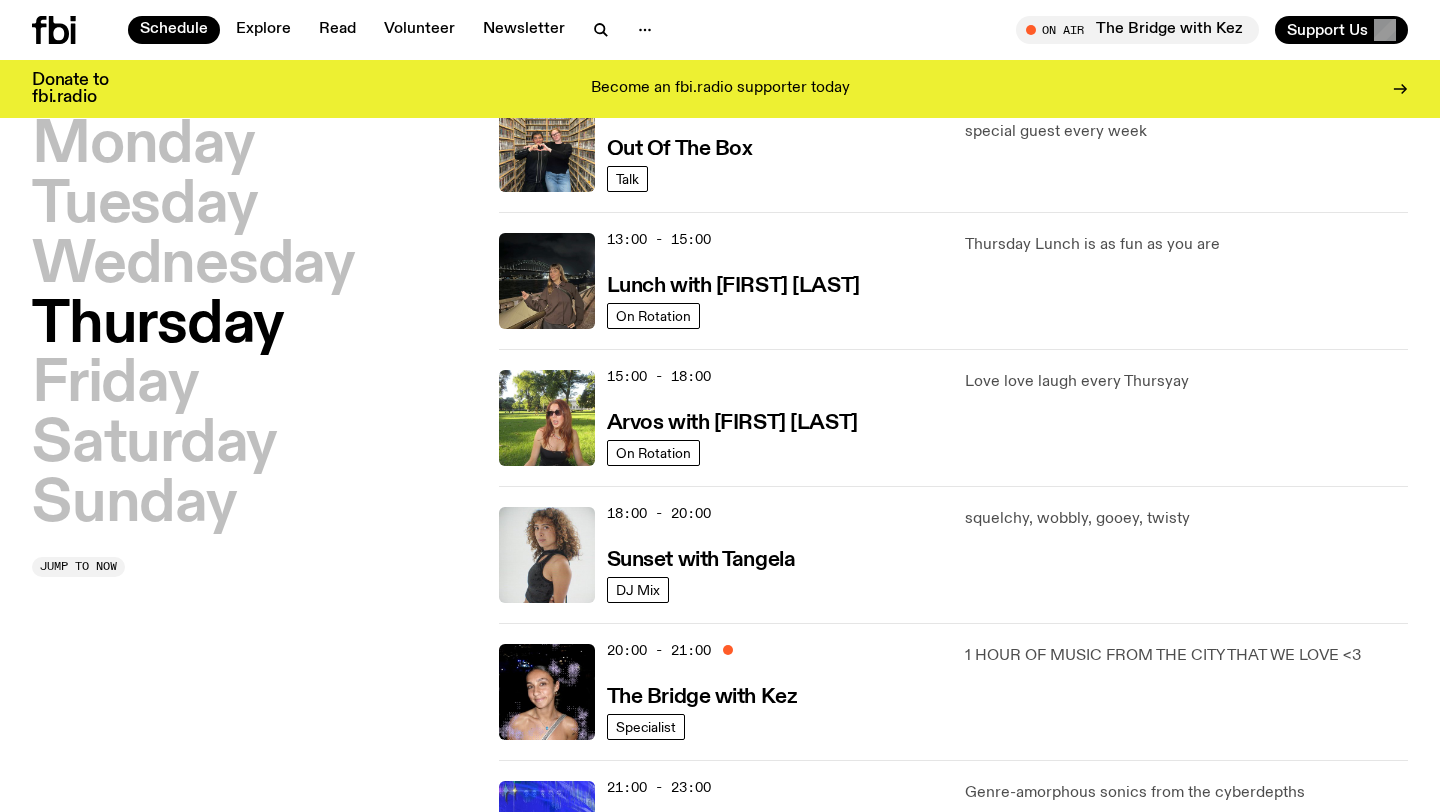 scroll, scrollTop: 635, scrollLeft: 0, axis: vertical 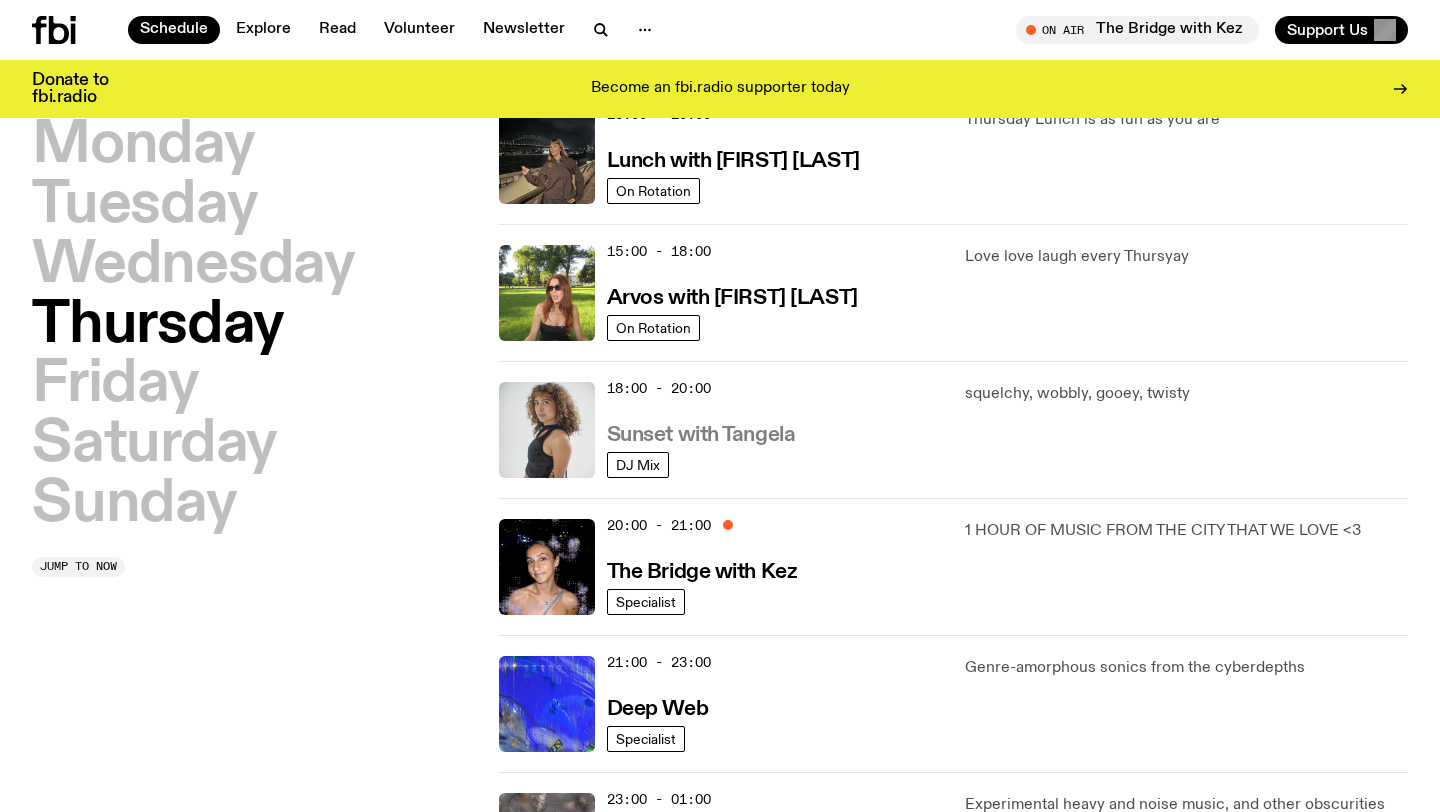 click on "Sunset with Tangela" at bounding box center [701, 435] 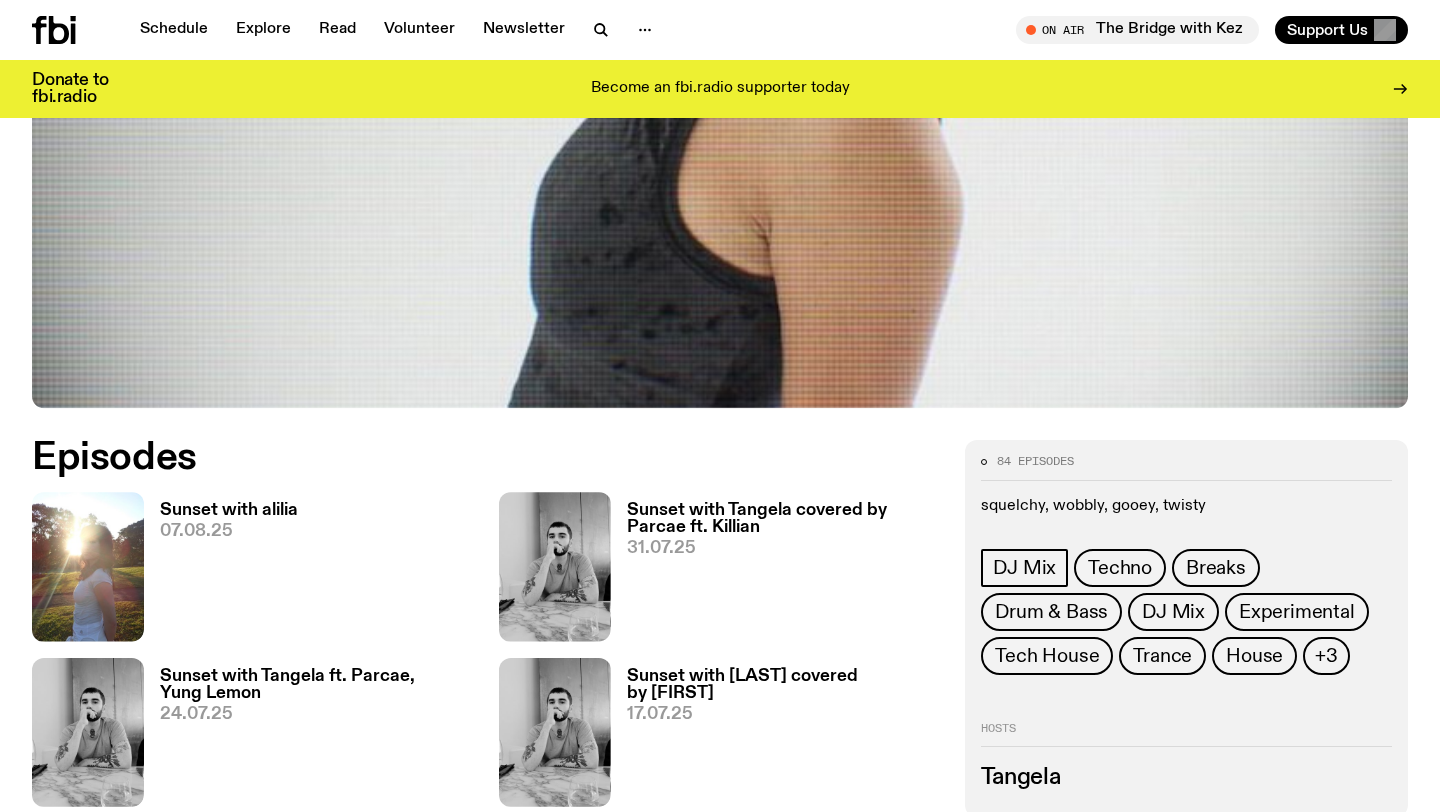 scroll, scrollTop: 670, scrollLeft: 0, axis: vertical 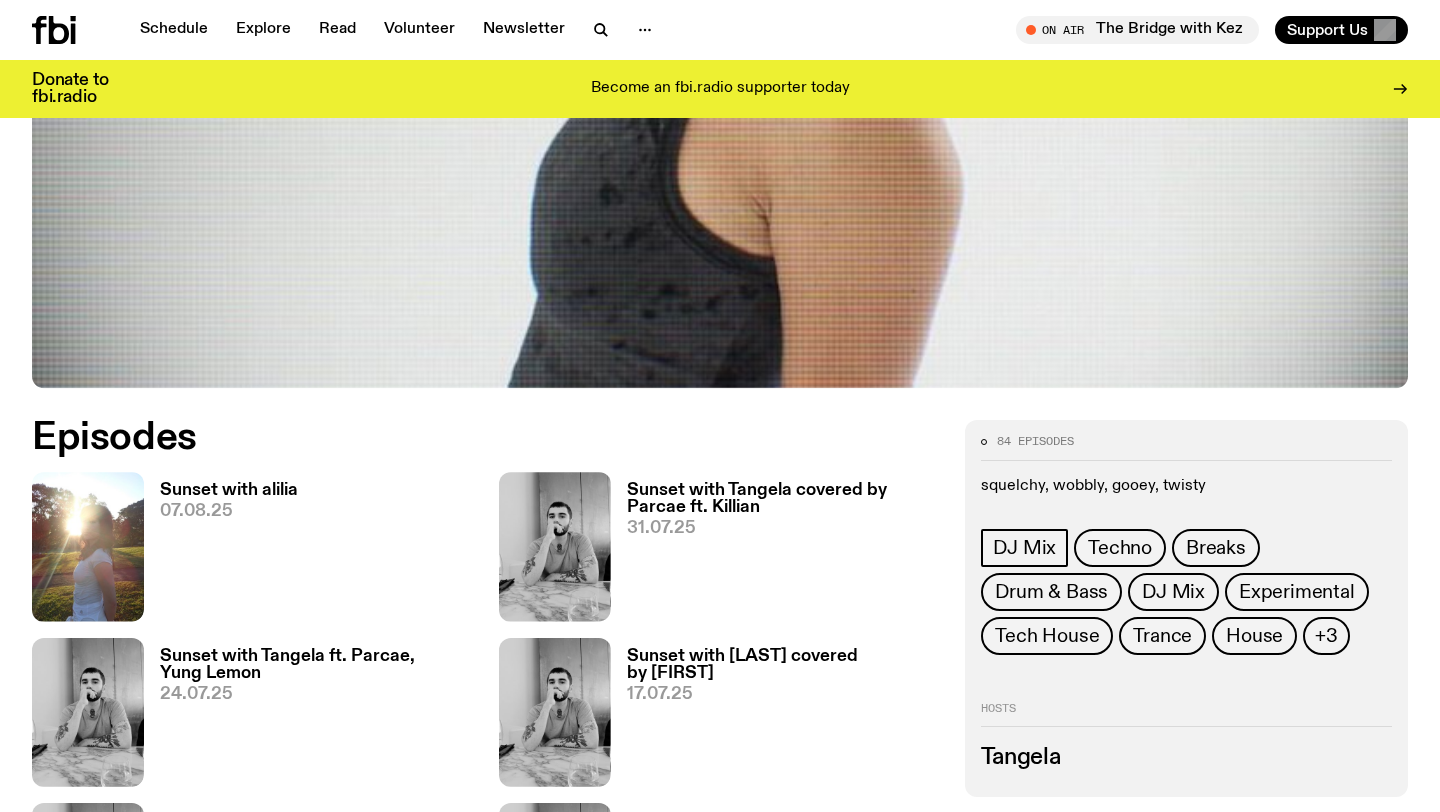 click on "Sunset with alilia" at bounding box center [229, 490] 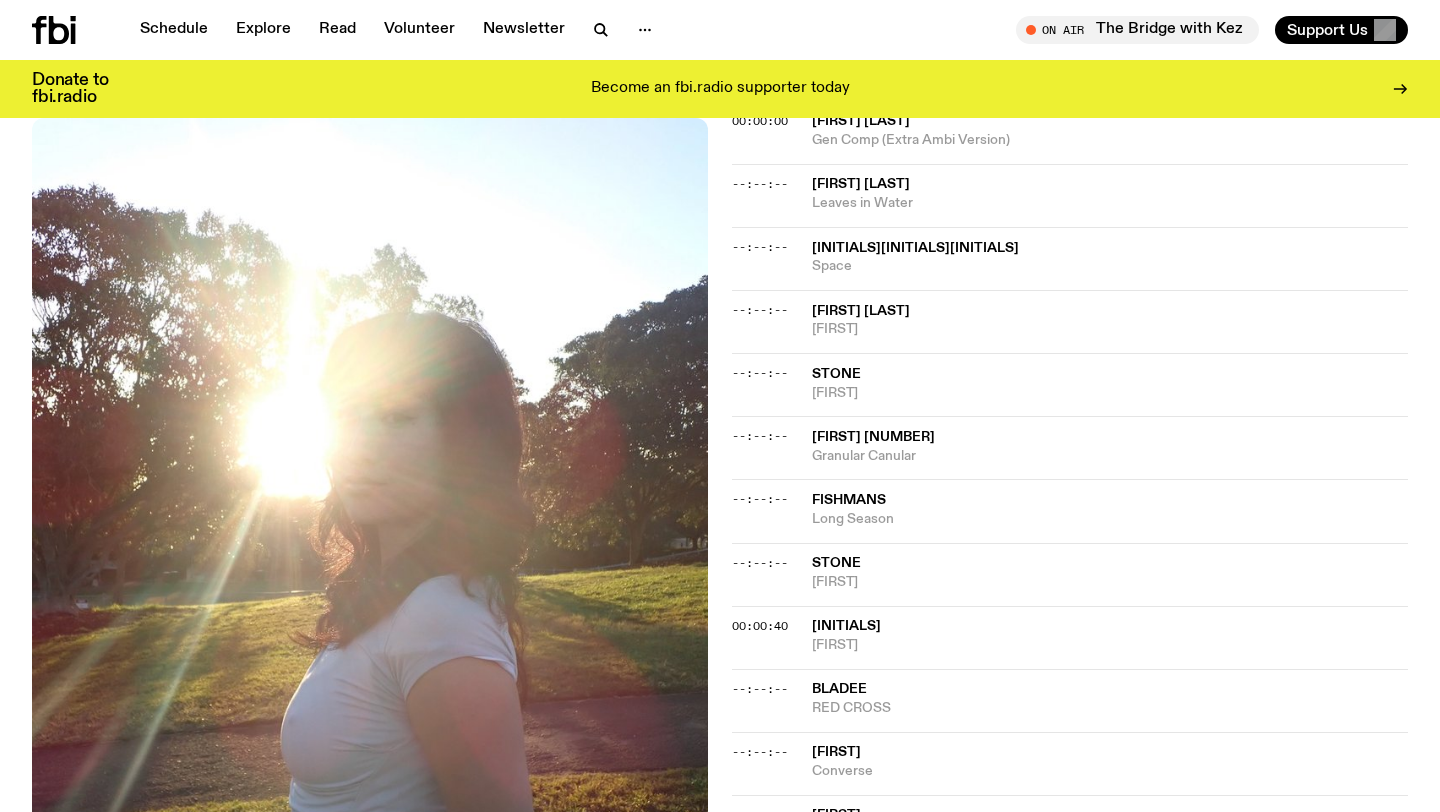 scroll, scrollTop: 884, scrollLeft: 0, axis: vertical 